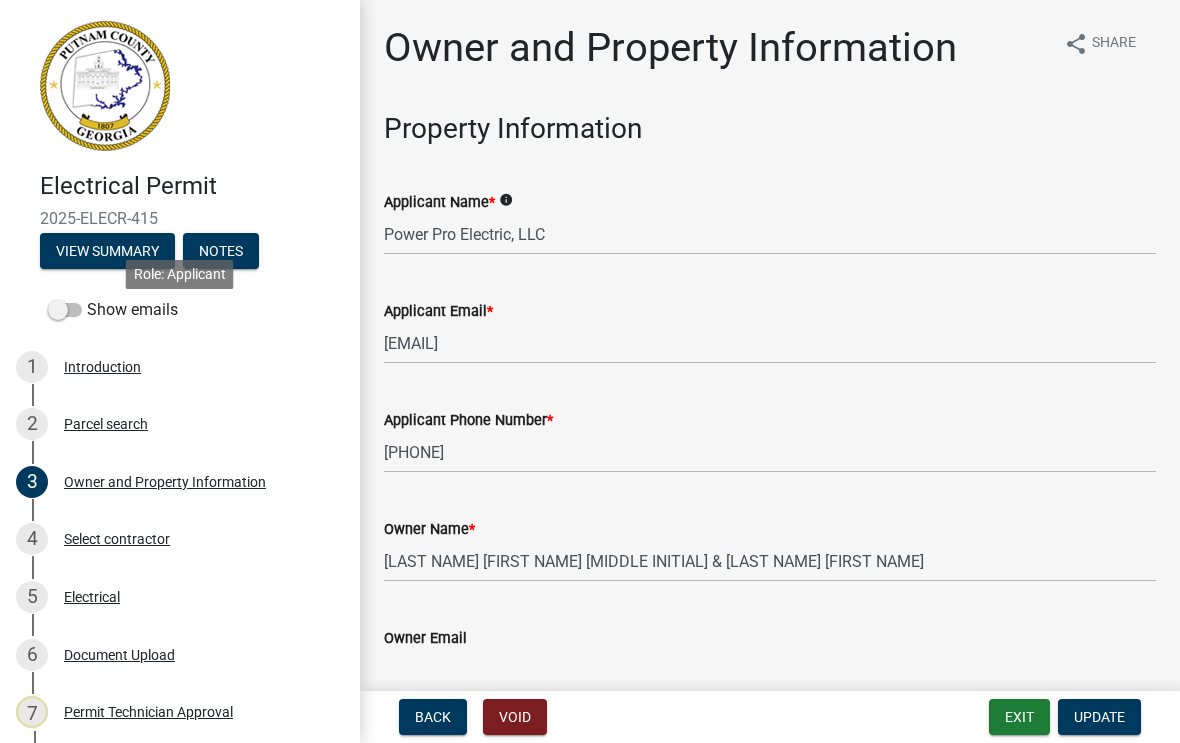 scroll, scrollTop: 1, scrollLeft: 0, axis: vertical 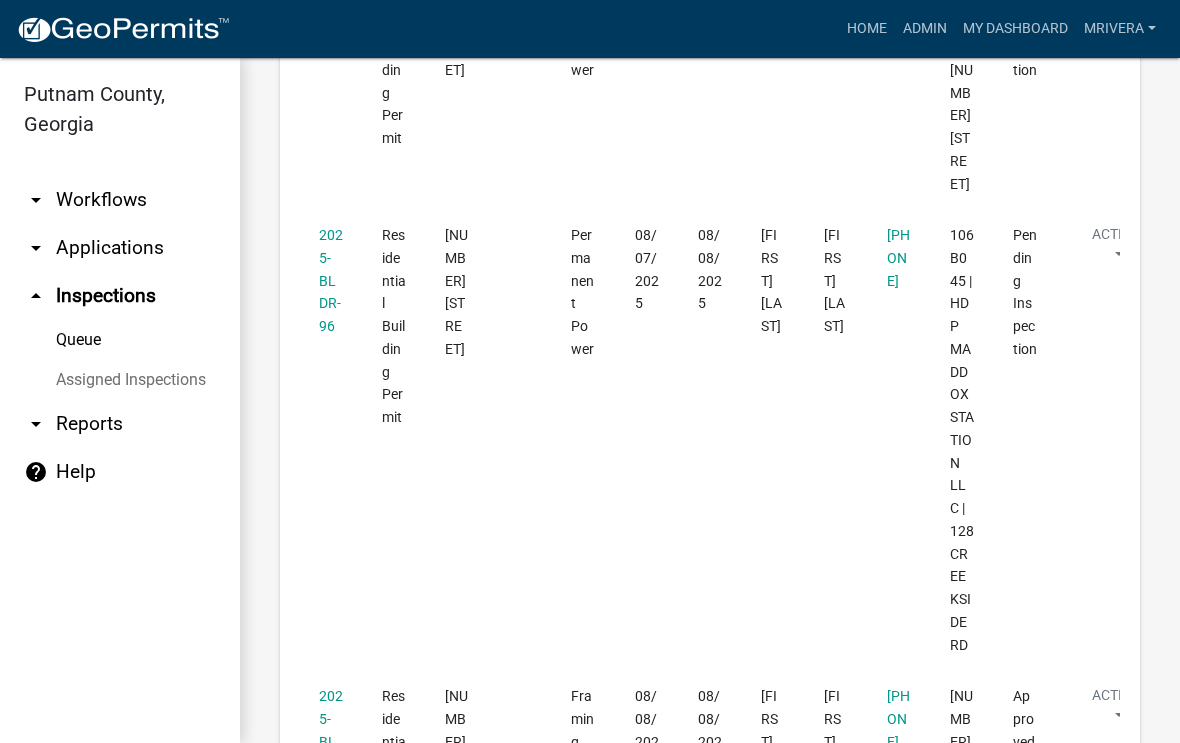 click on "2025-BLDR-95" 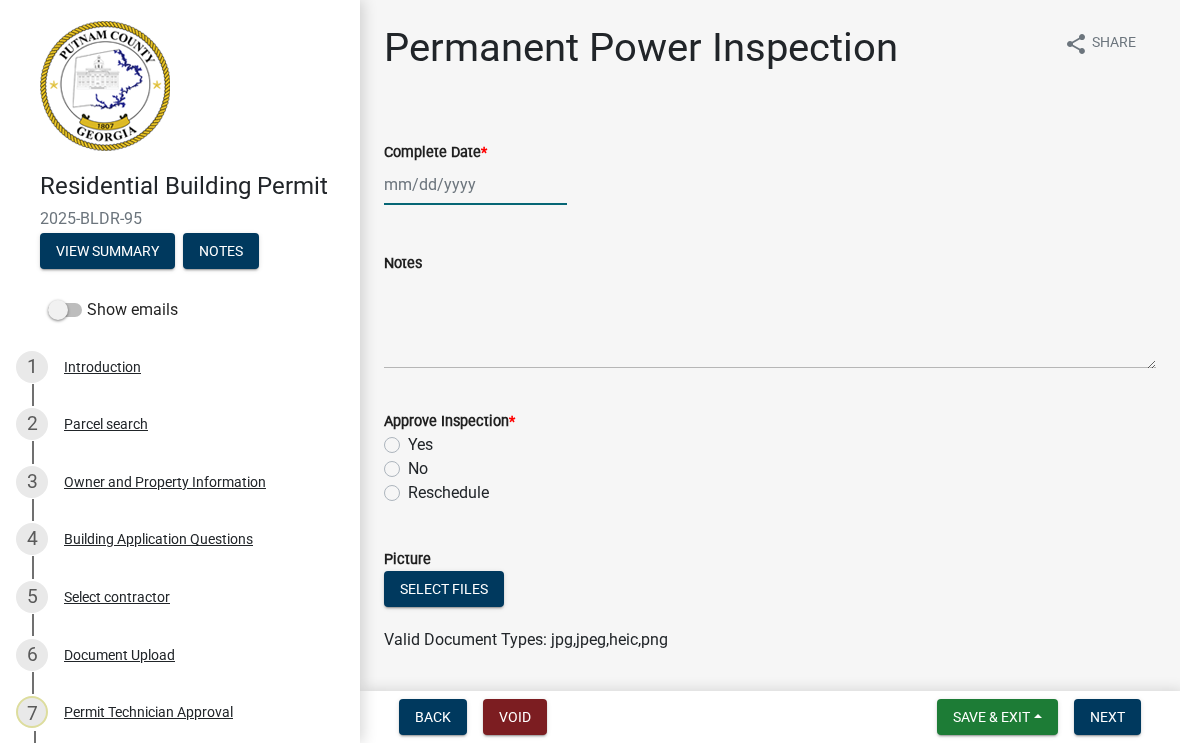 click 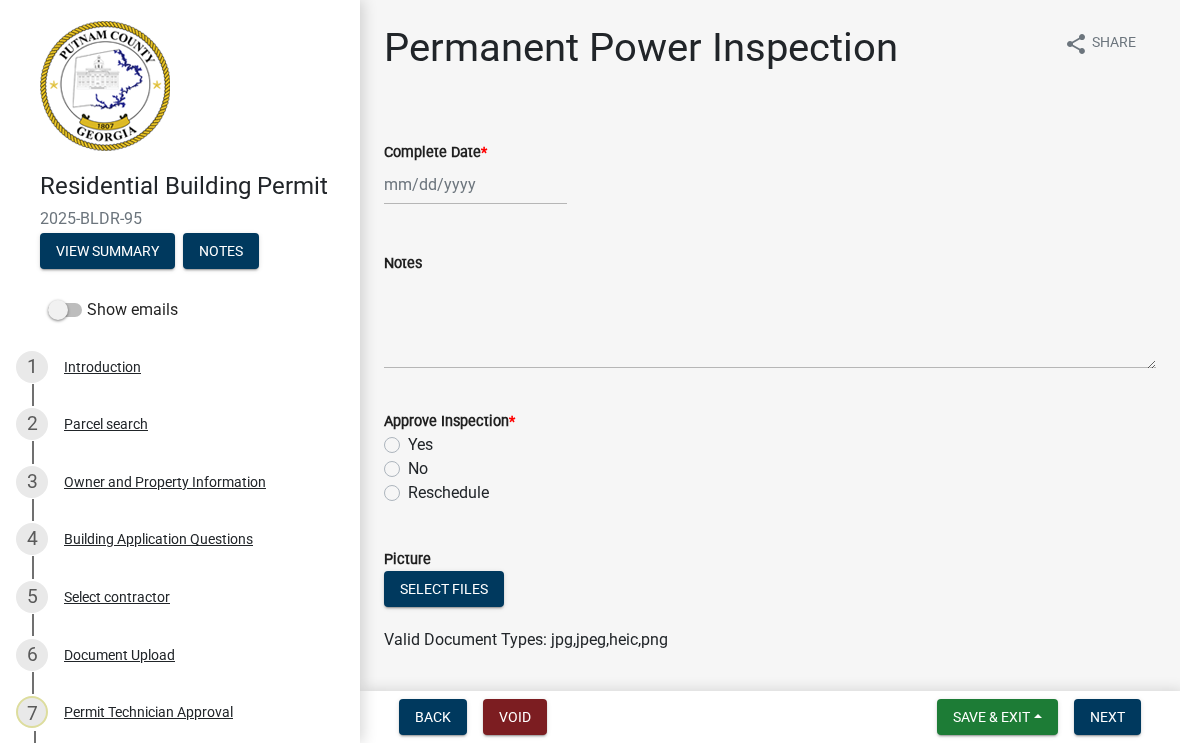 select on "8" 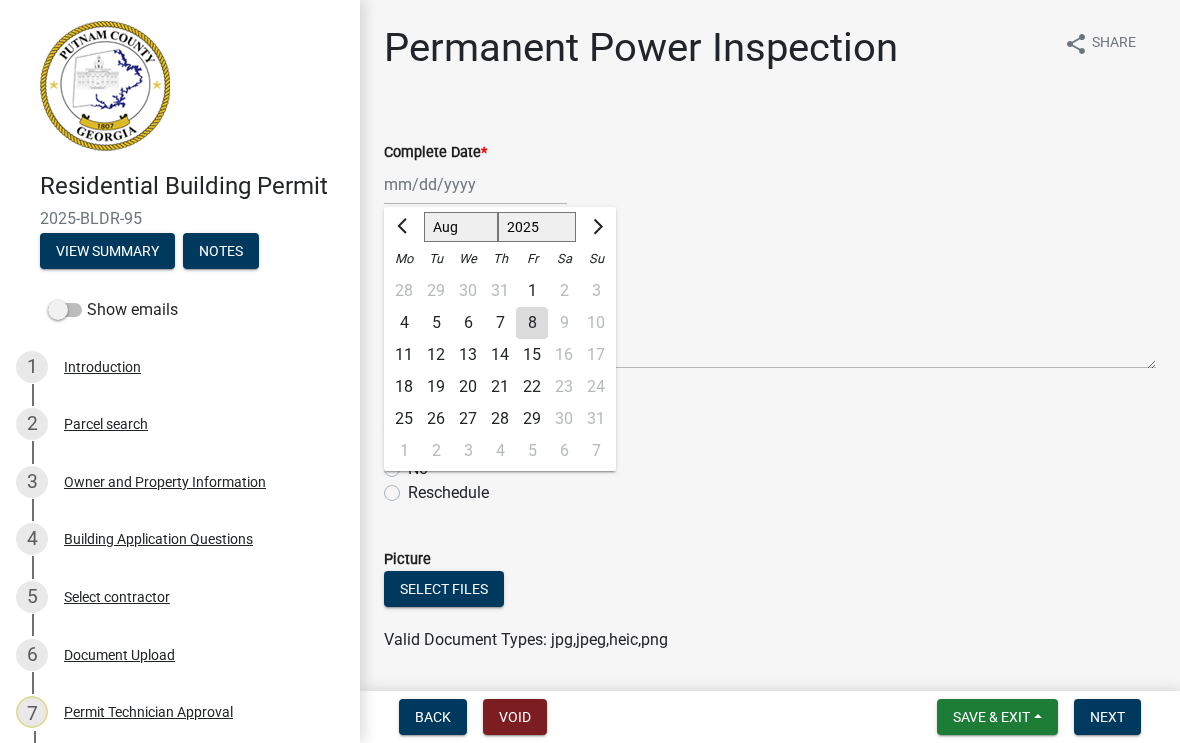 click on "8" 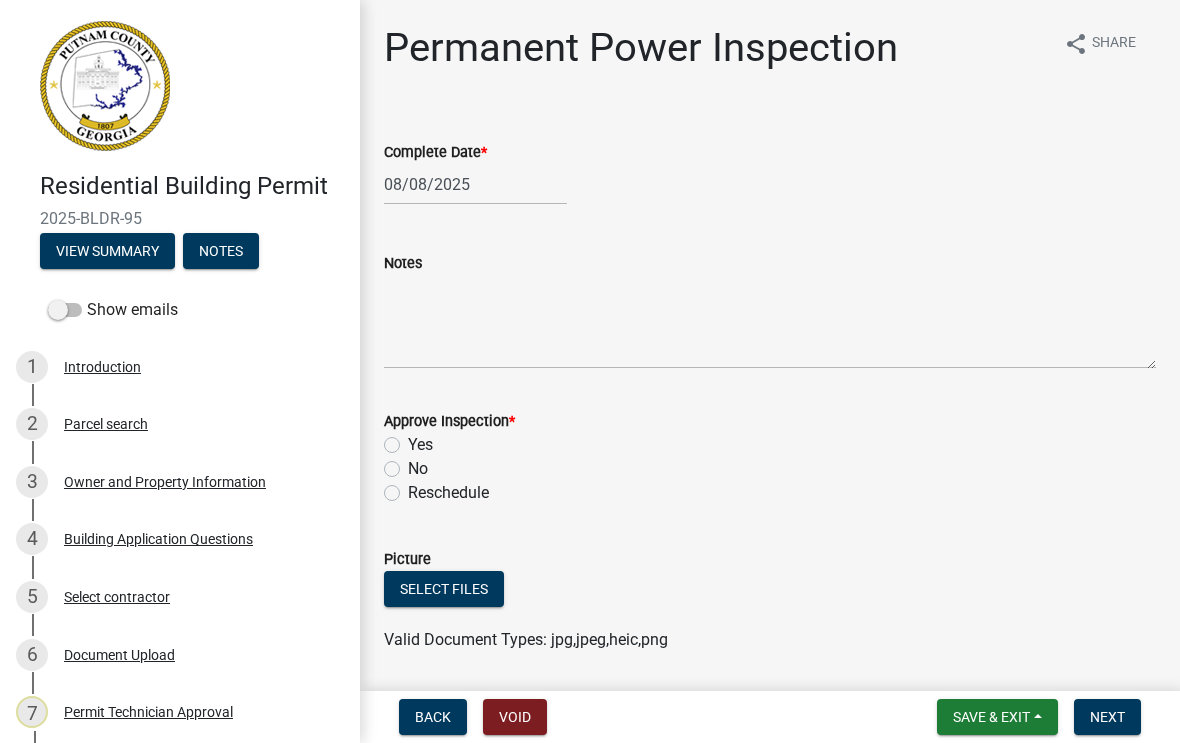 click on "Yes" 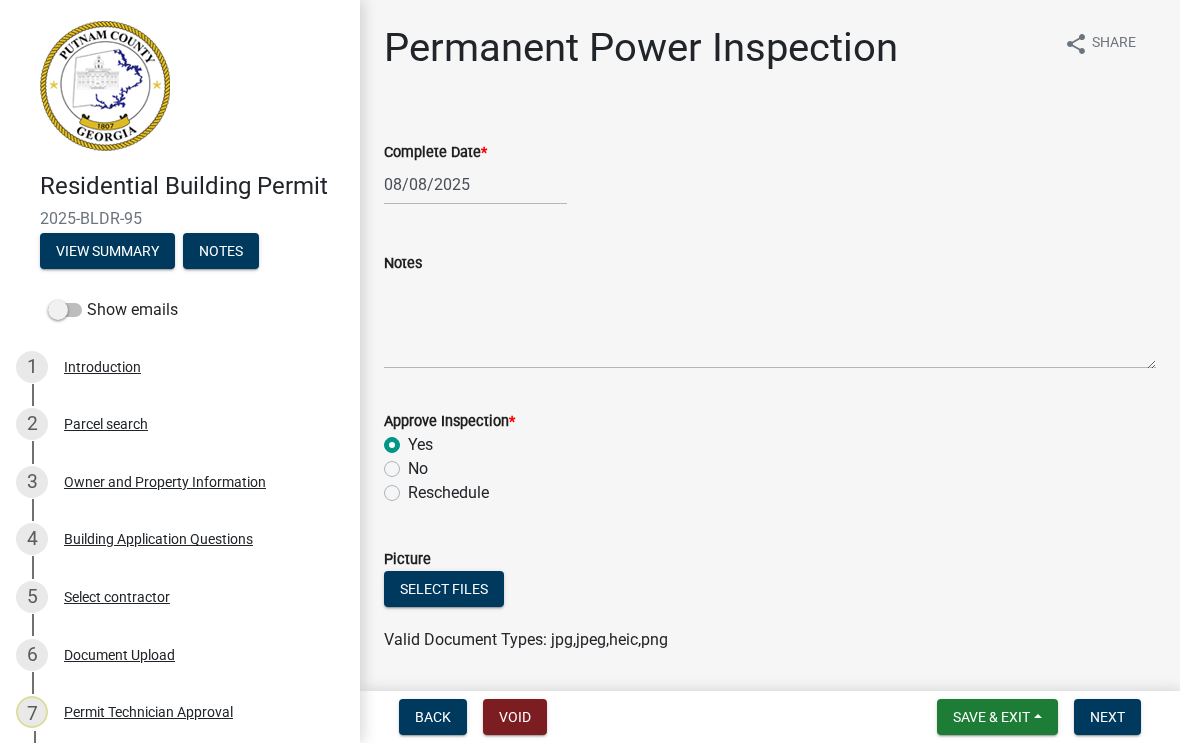 radio on "true" 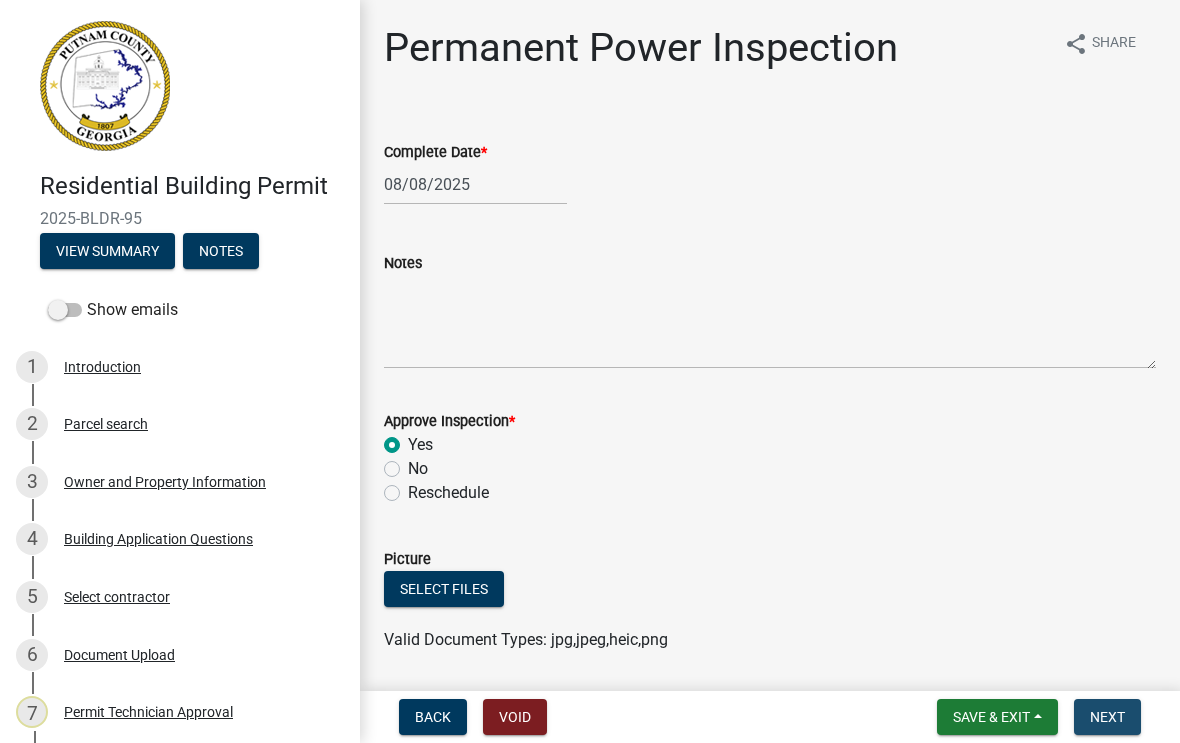 click on "Next" at bounding box center [1107, 717] 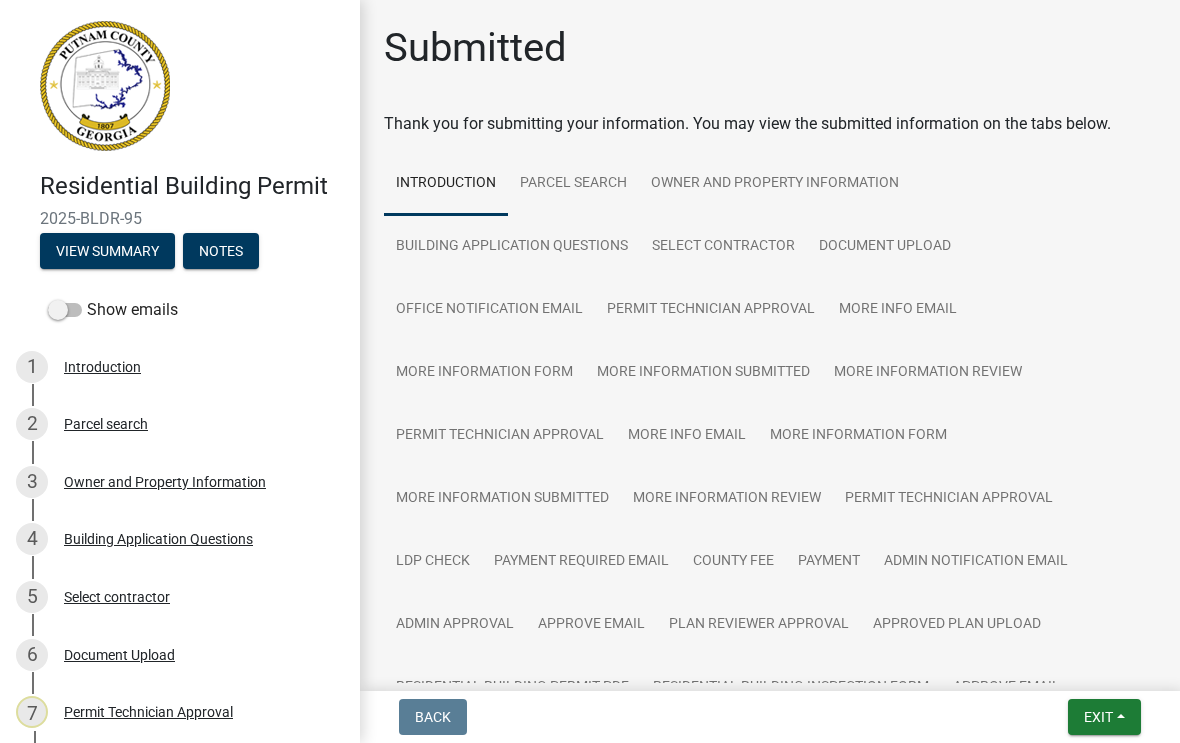 click on "Exit" at bounding box center [1104, 717] 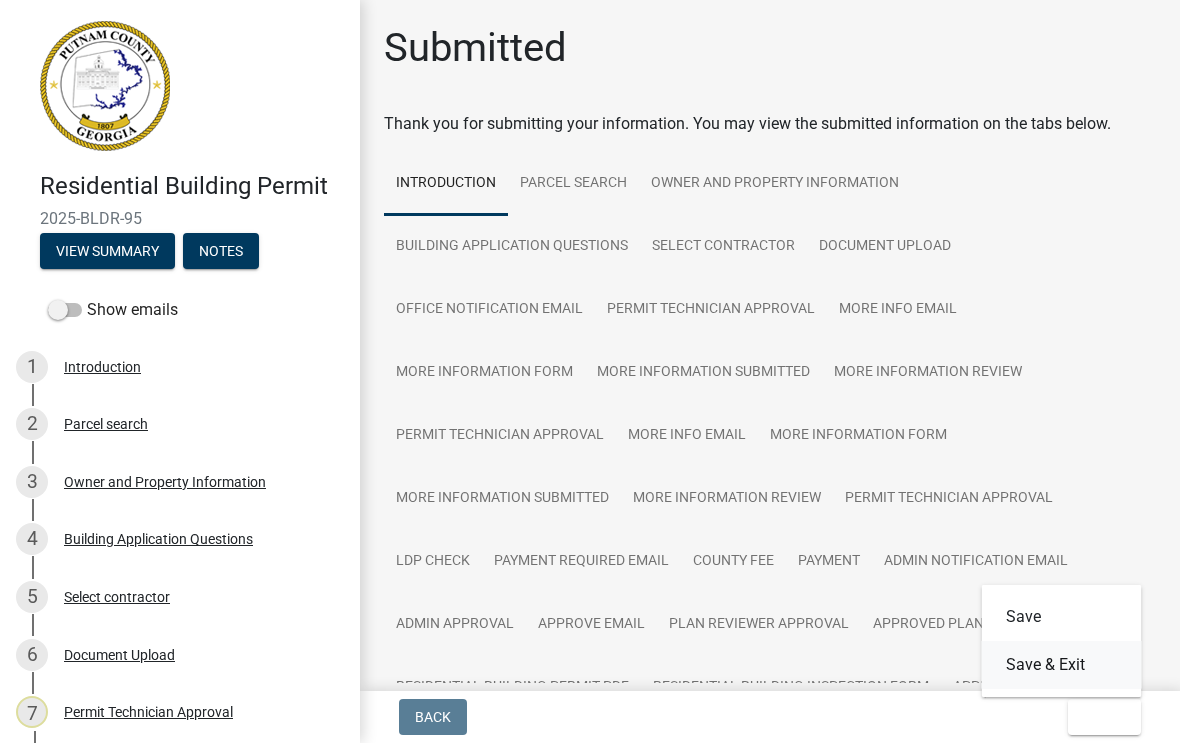 click on "Save & Exit" at bounding box center (1062, 665) 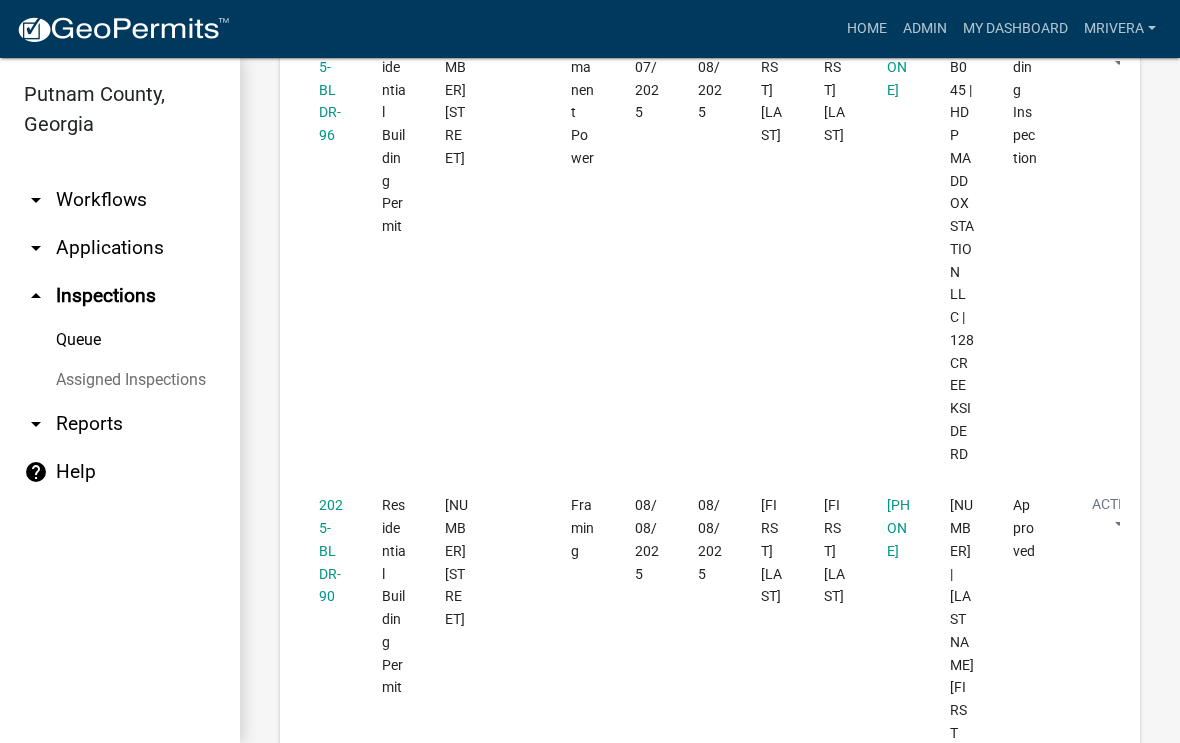 scroll, scrollTop: 1962, scrollLeft: 0, axis: vertical 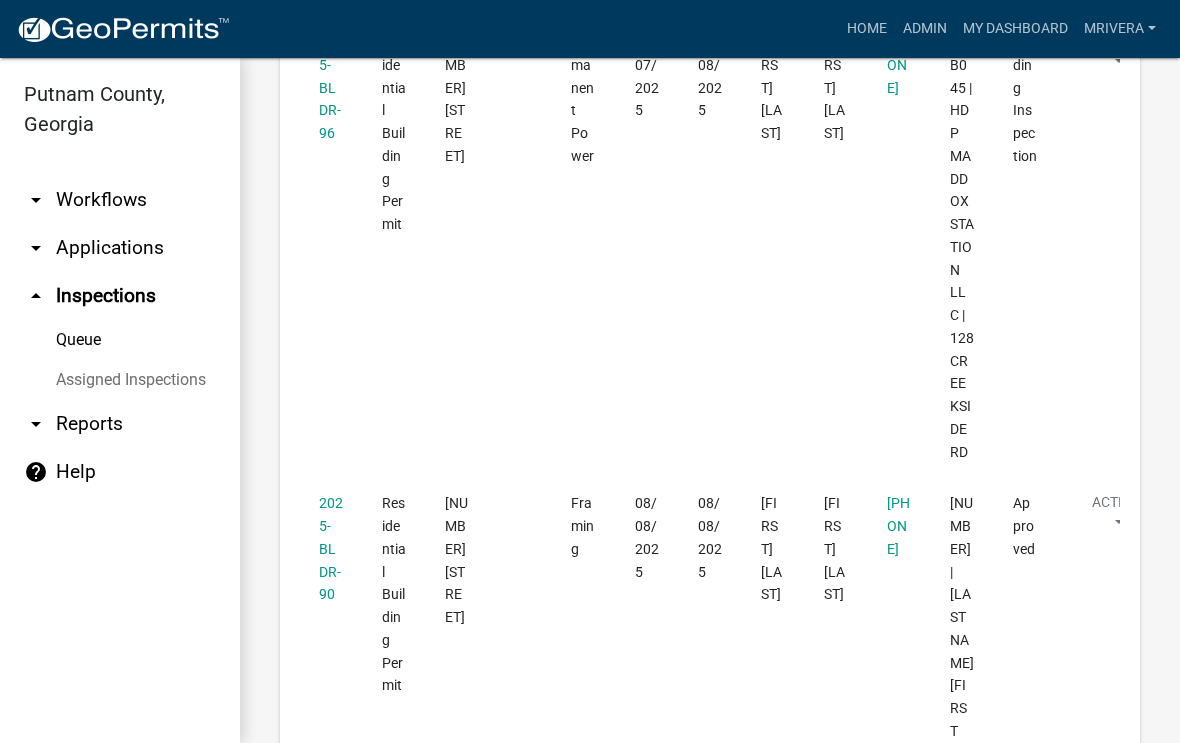 click on "2025-BLDR-96" 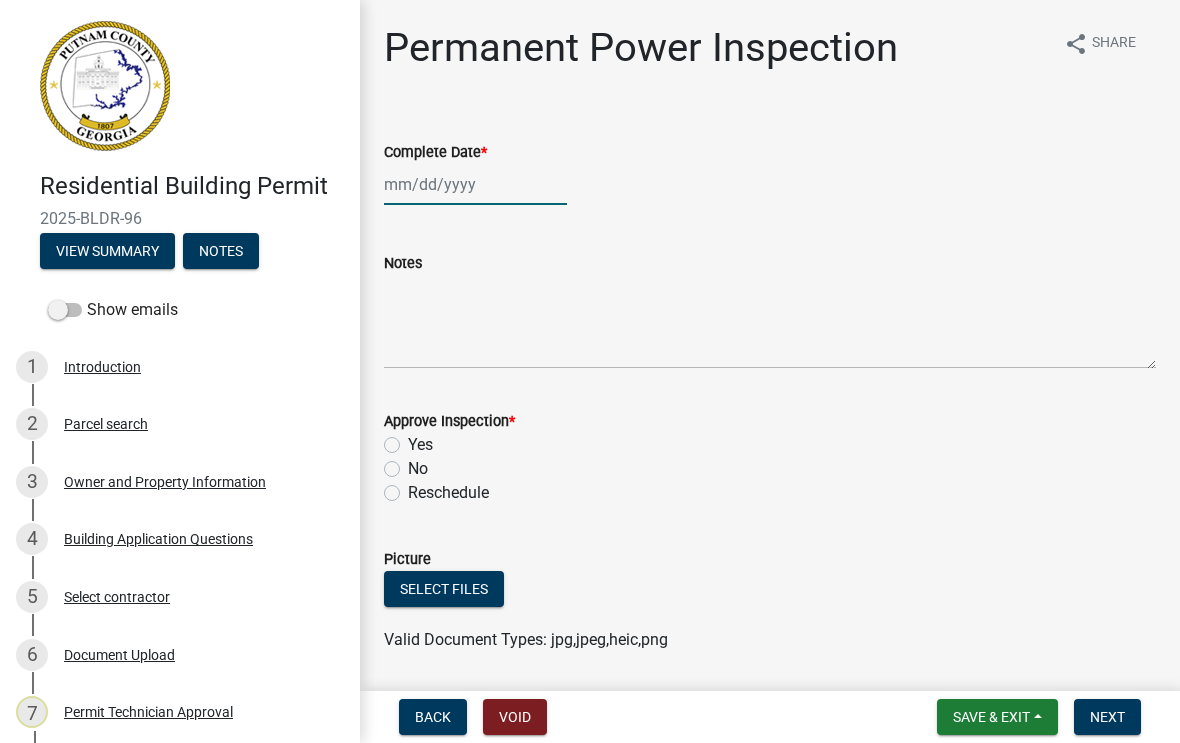 click 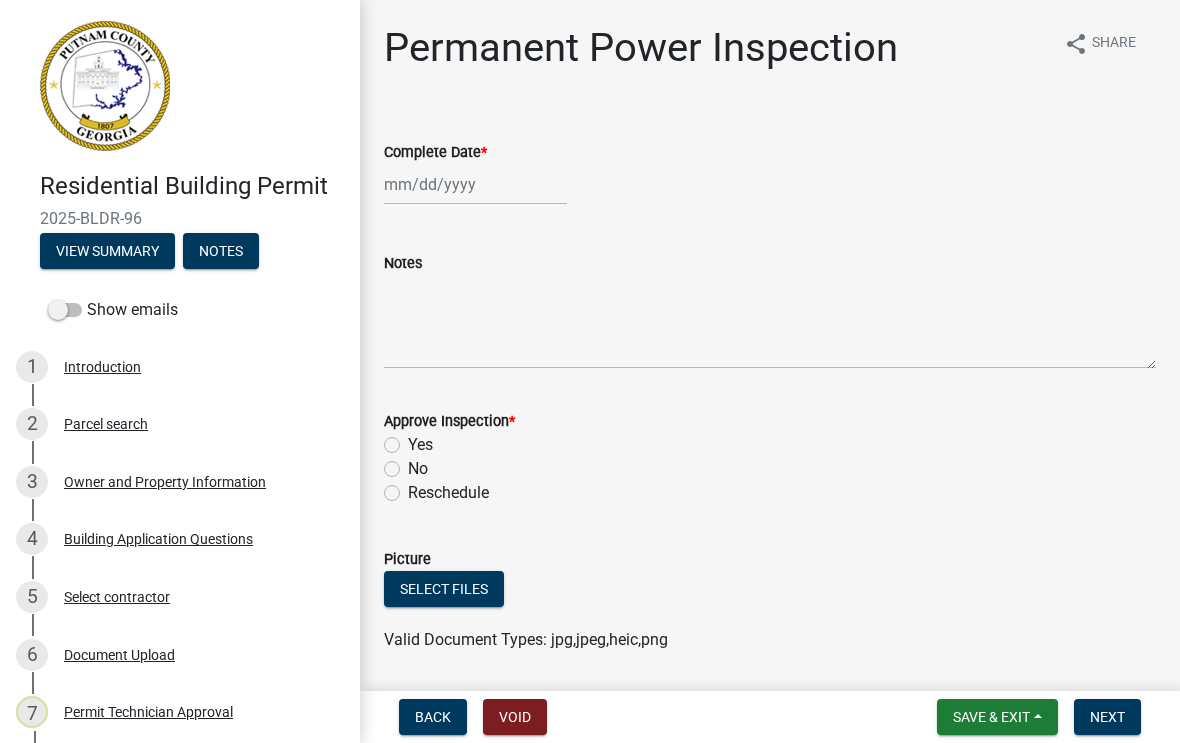 select on "8" 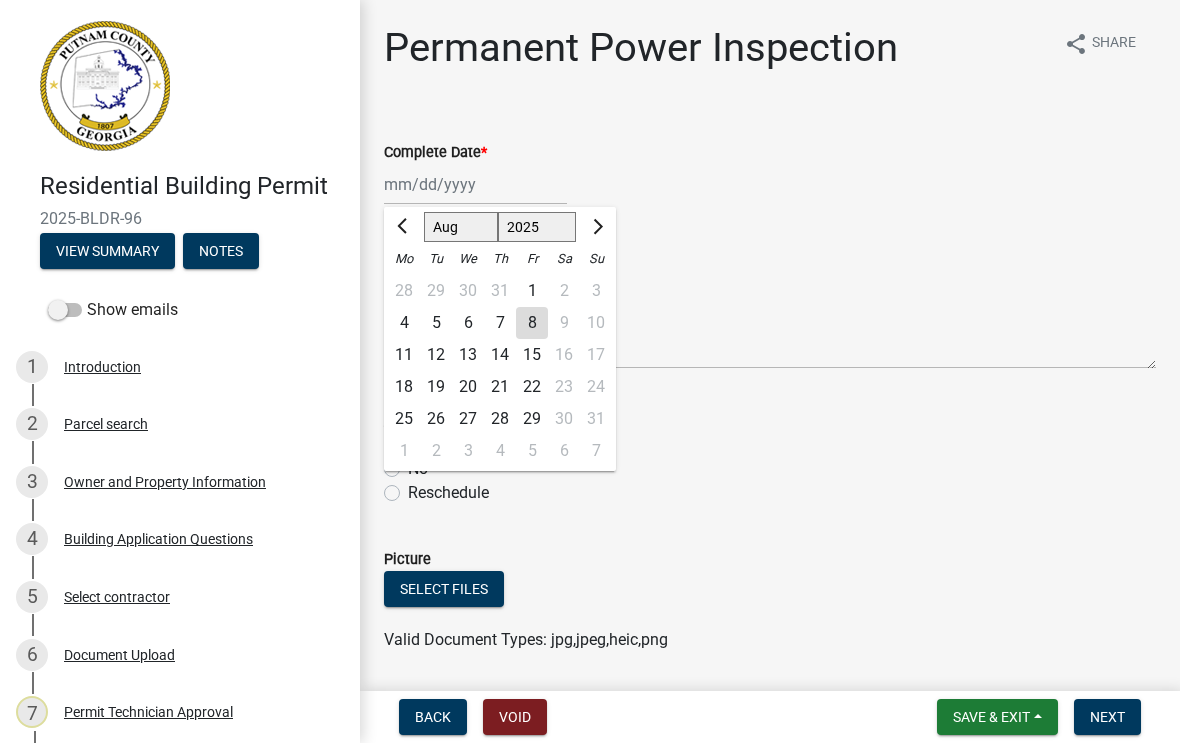 click on "8" 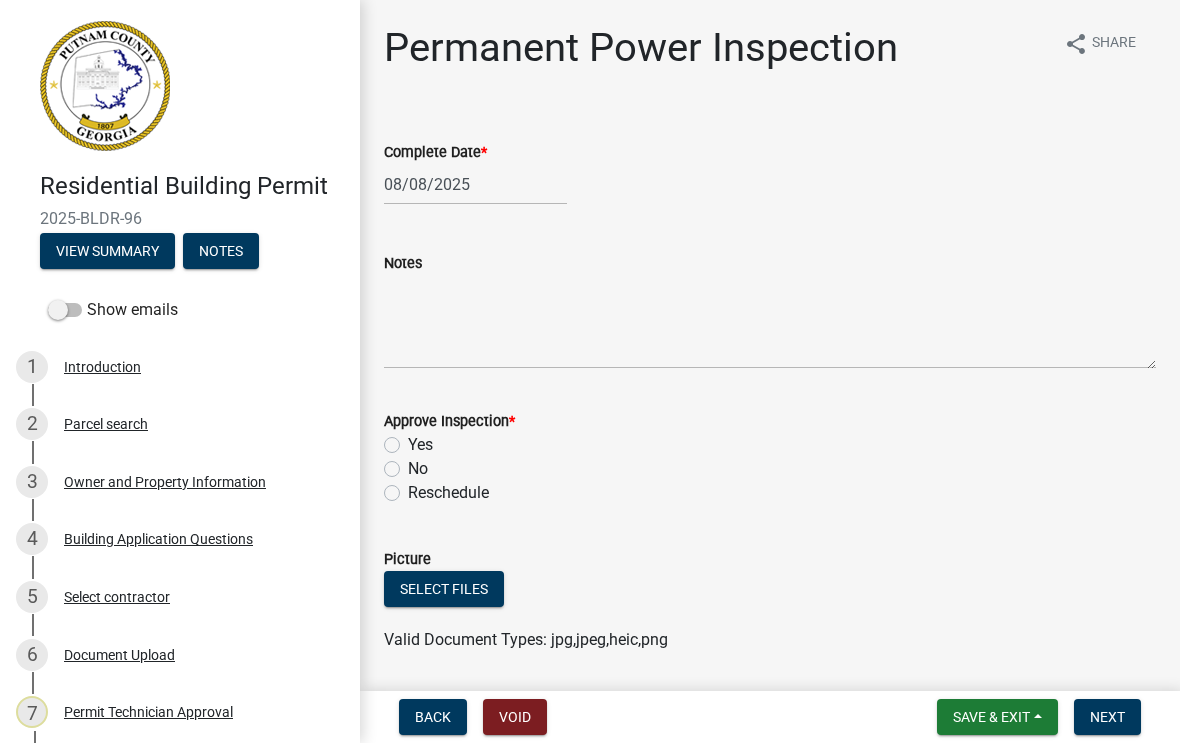 click on "Yes" 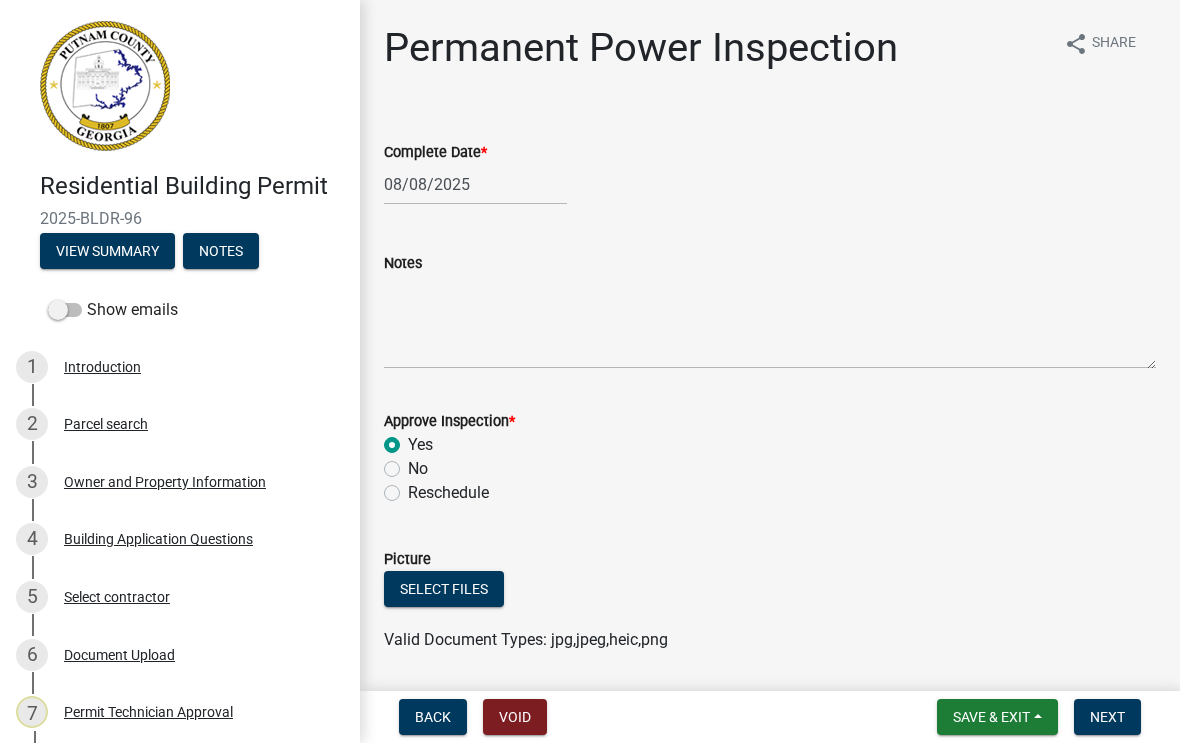 radio on "true" 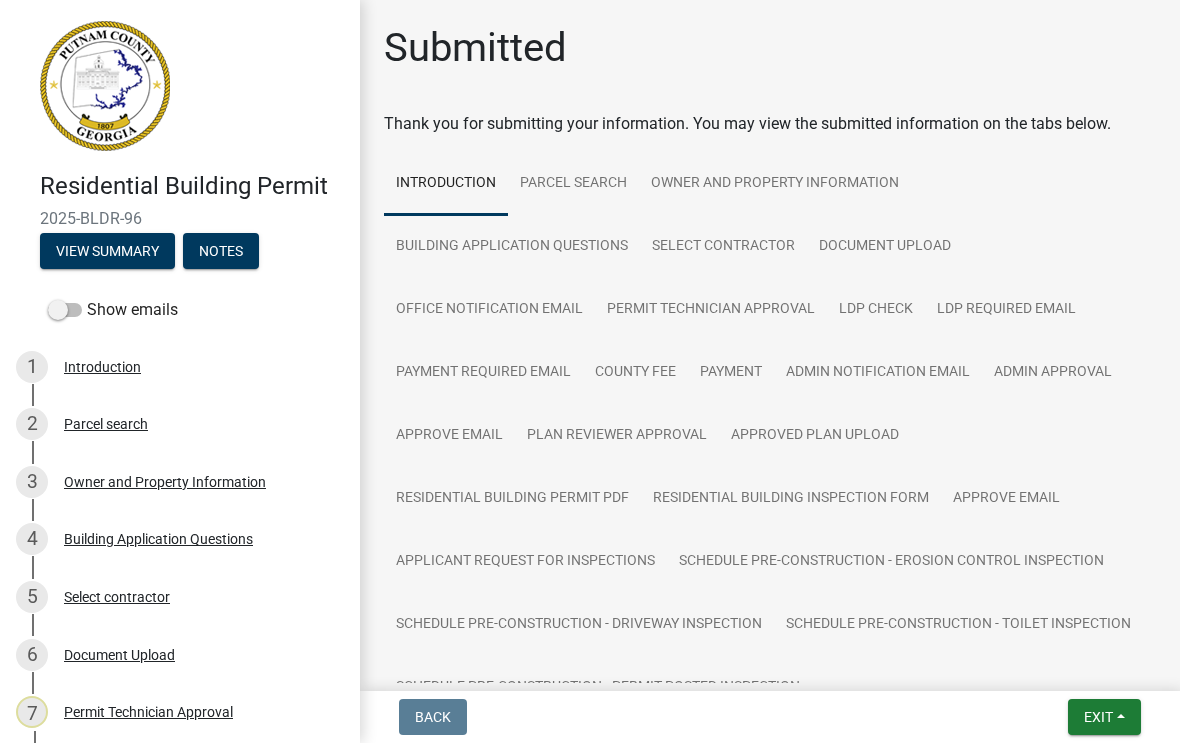 click on "Exit" at bounding box center [1098, 717] 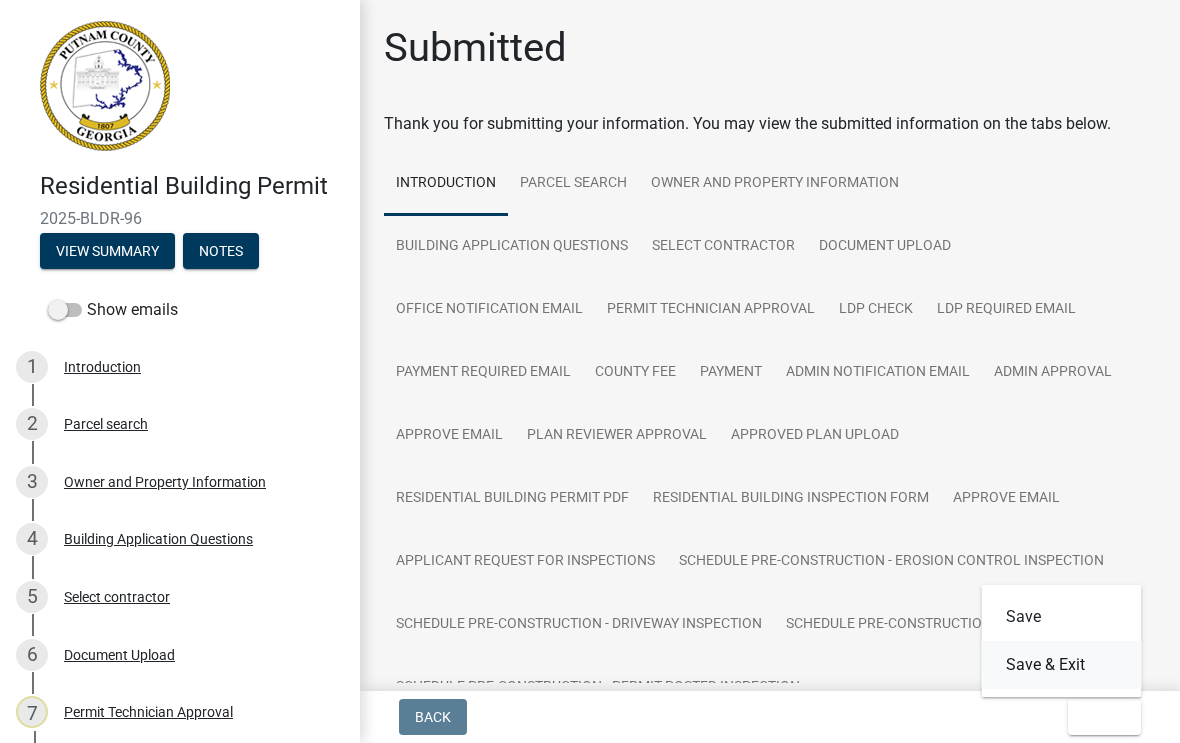 click on "Save & Exit" at bounding box center (1062, 665) 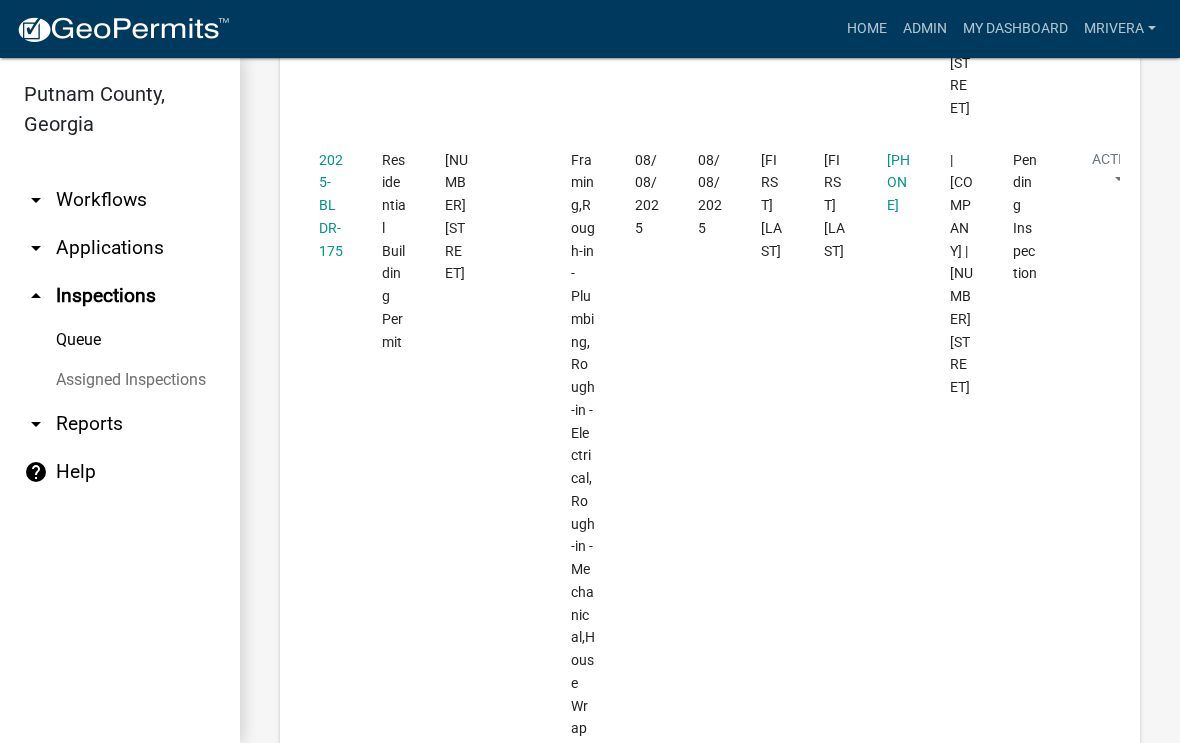 scroll, scrollTop: 3018, scrollLeft: 0, axis: vertical 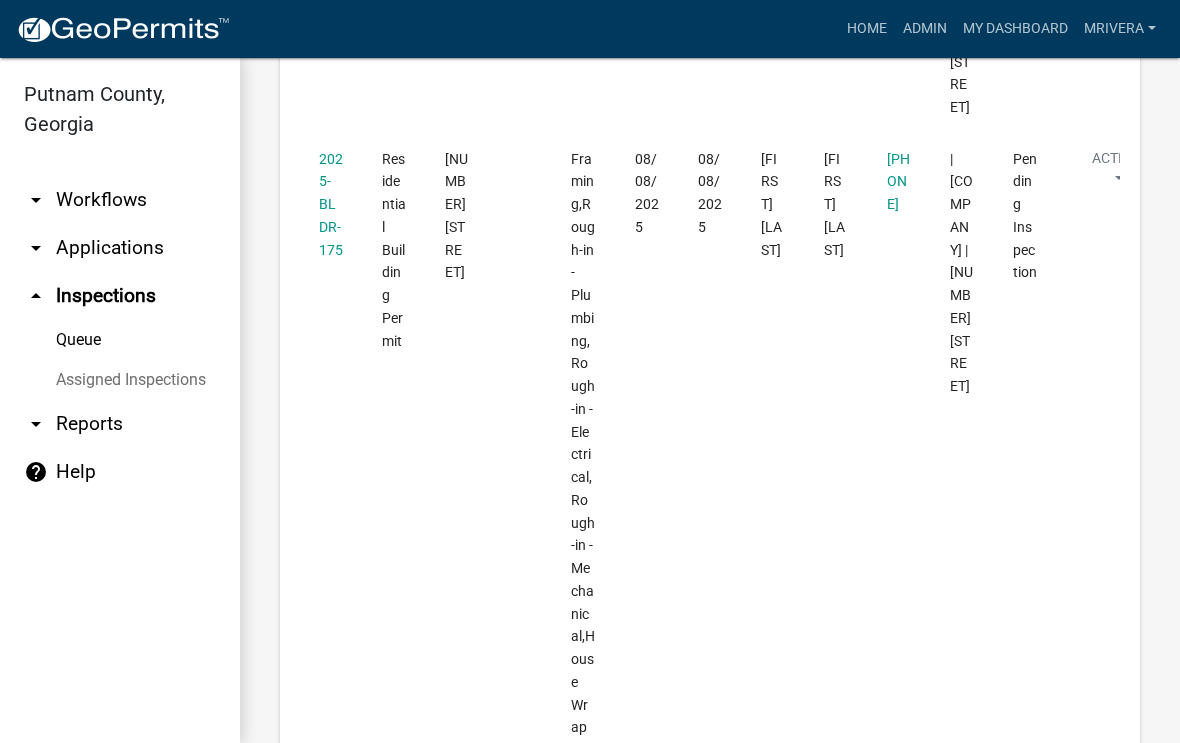 click on "2025-BLDR-175" 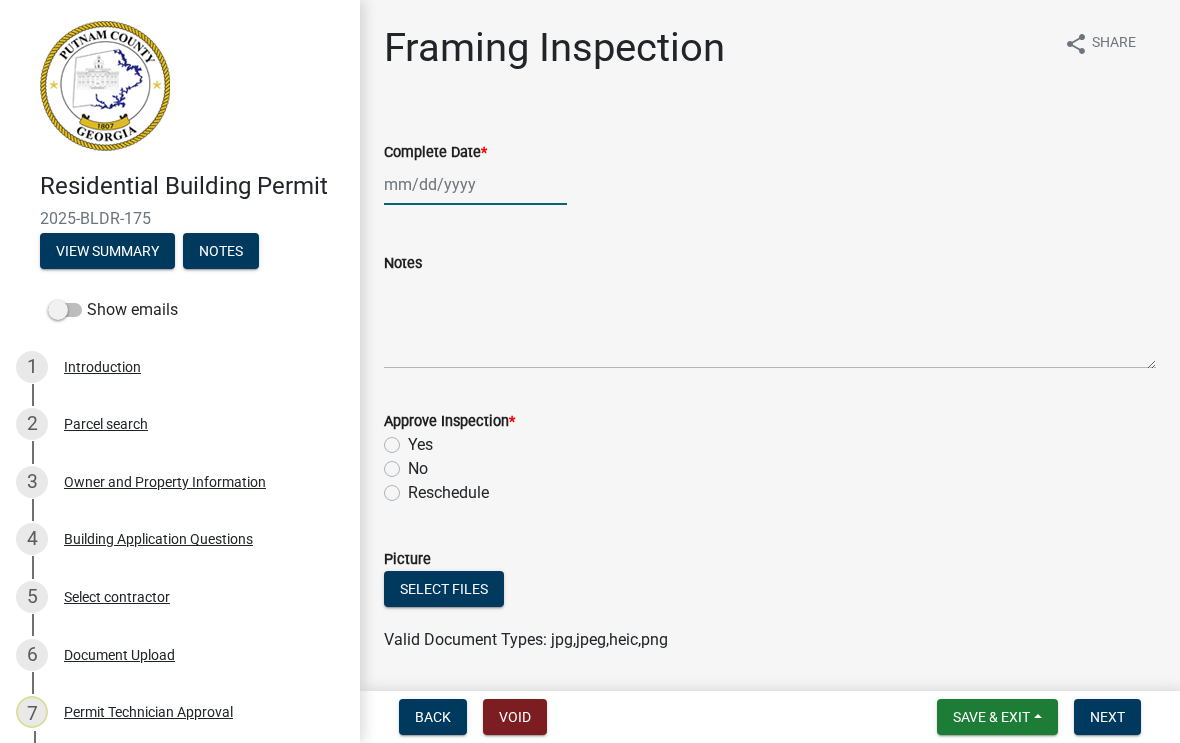 click 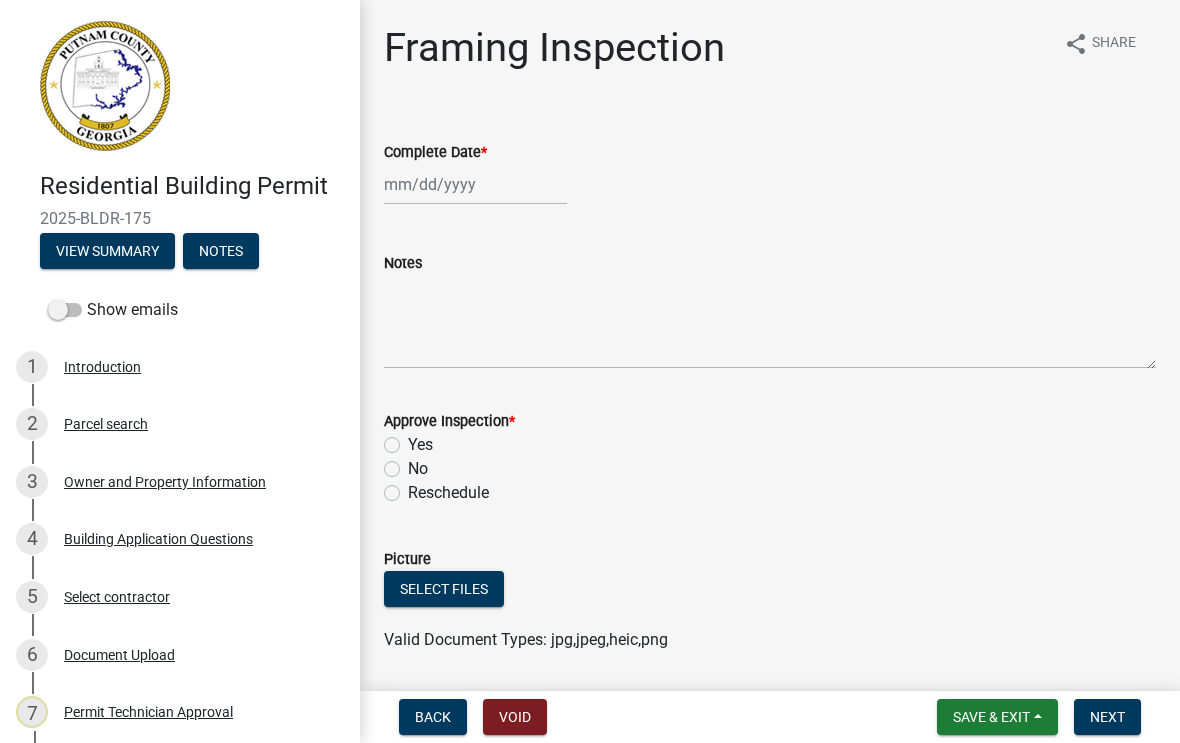 select on "8" 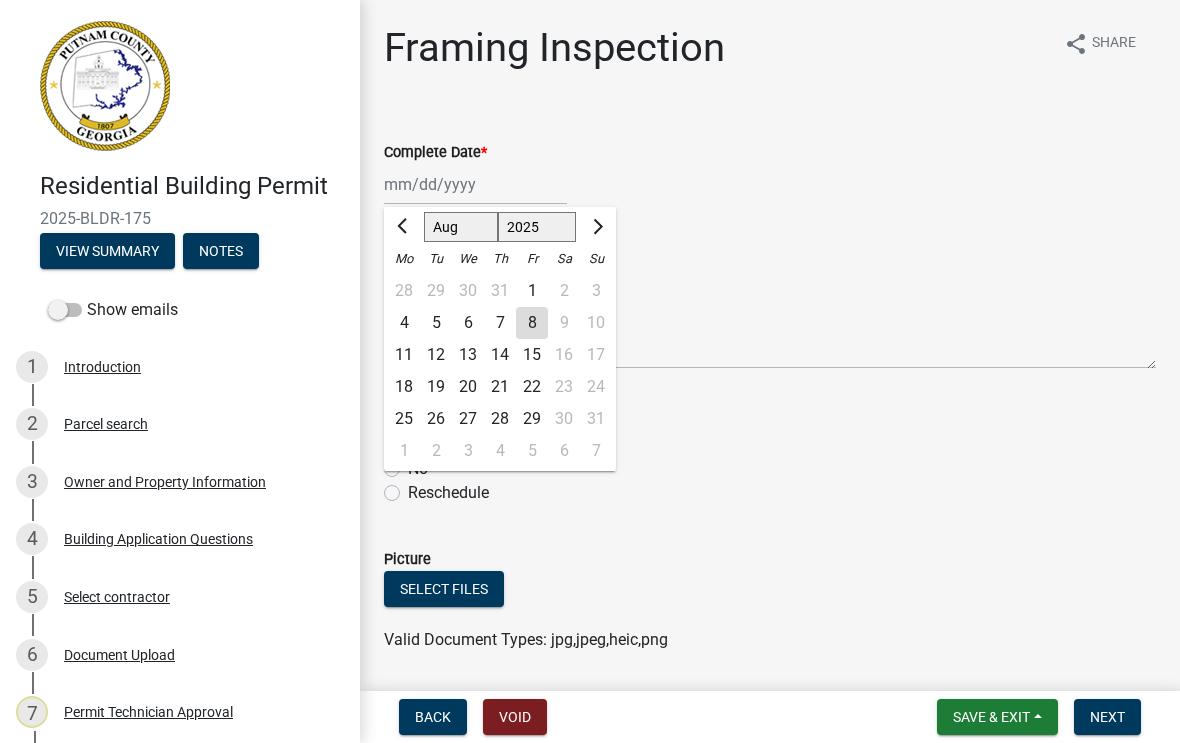 click on "8" 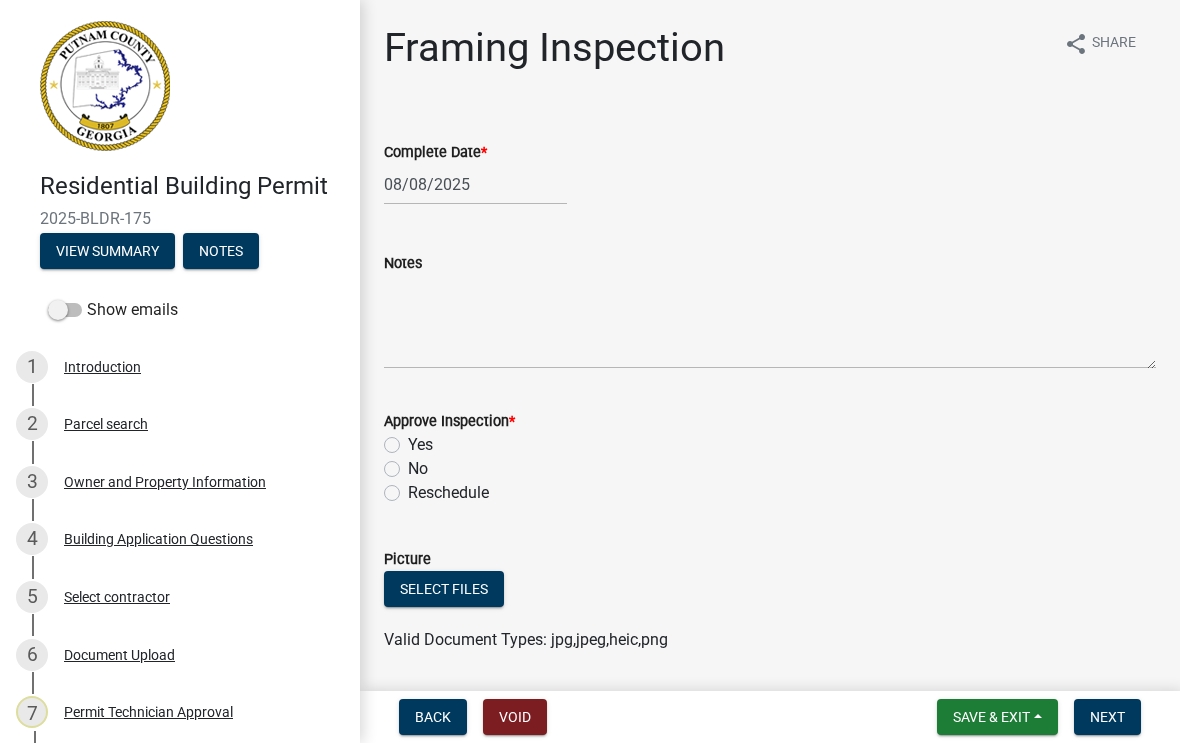 click on "Yes" 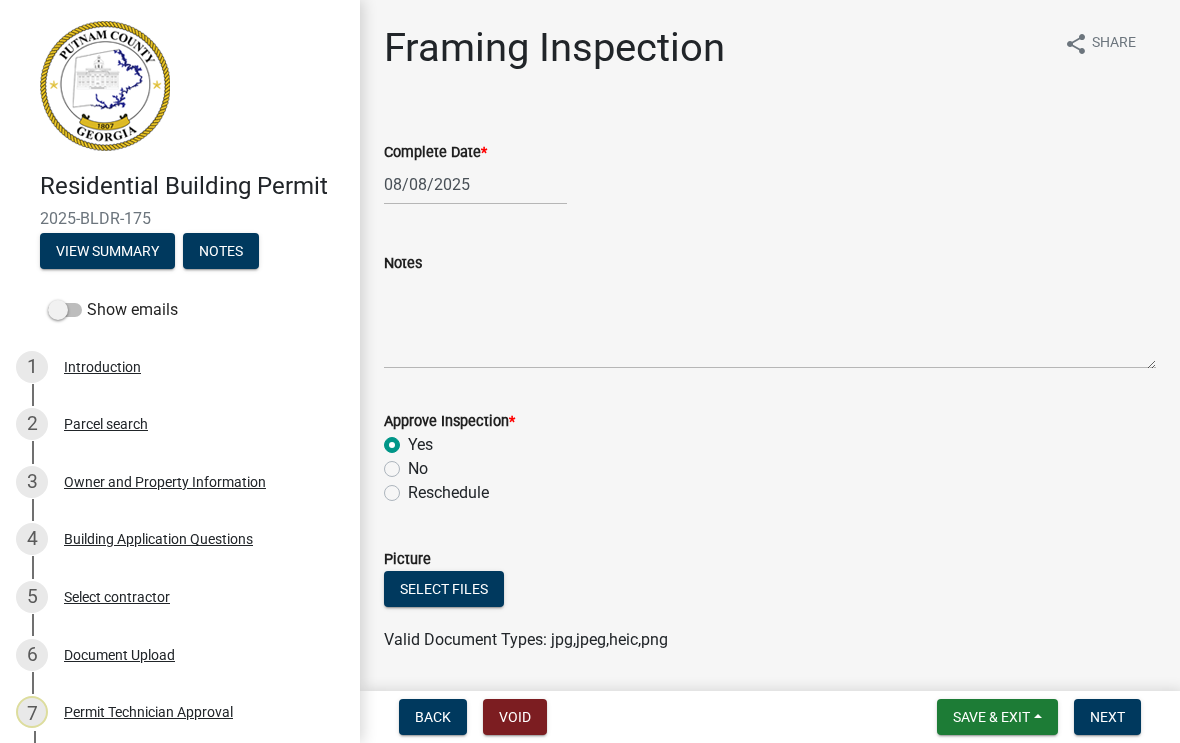 radio on "true" 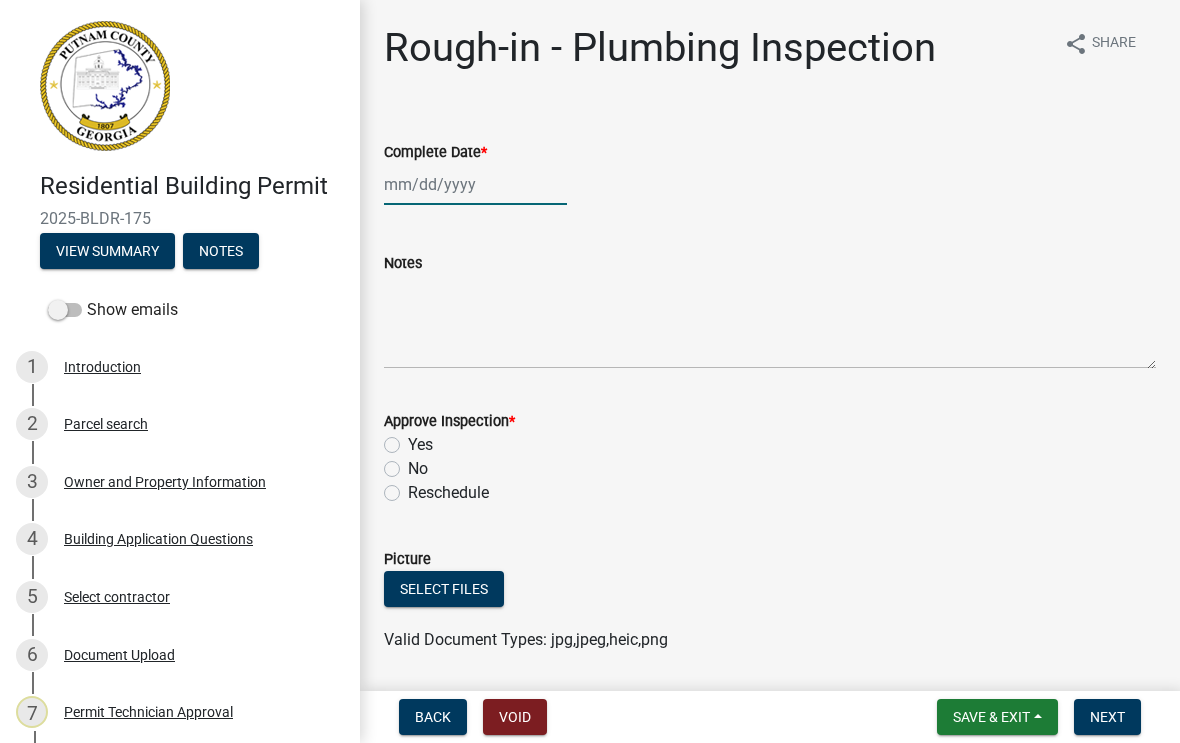 click 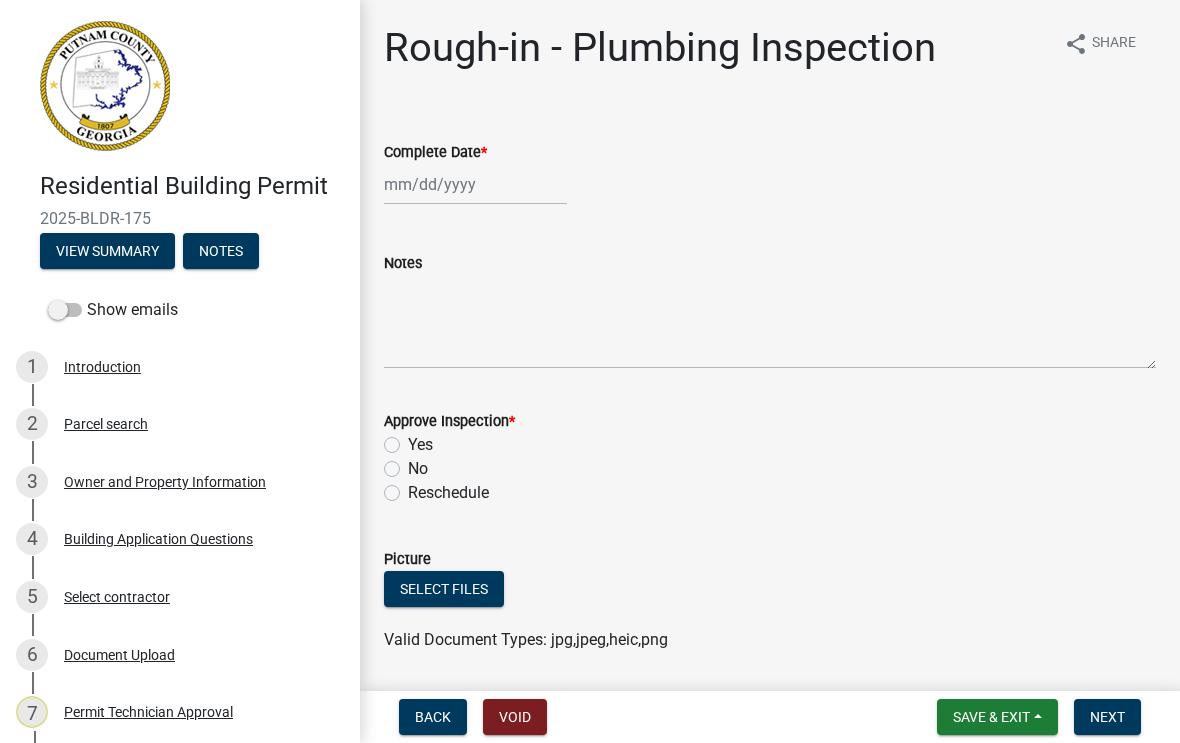 select on "8" 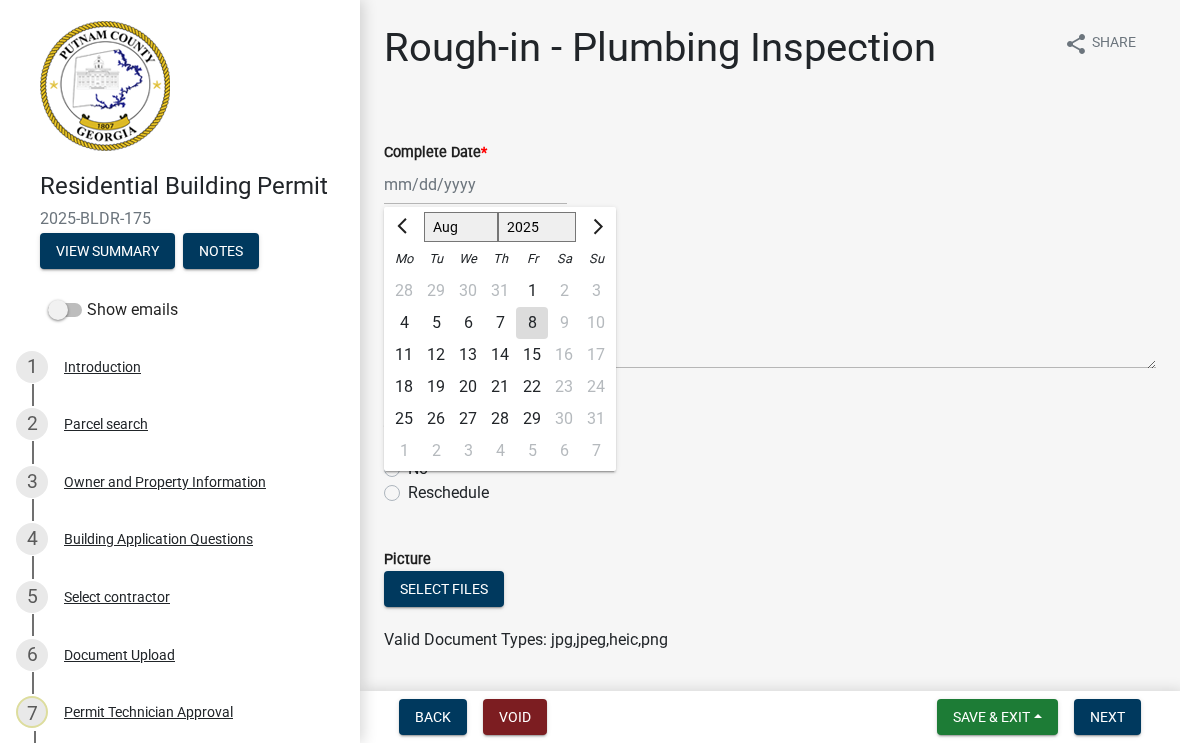 click on "8" 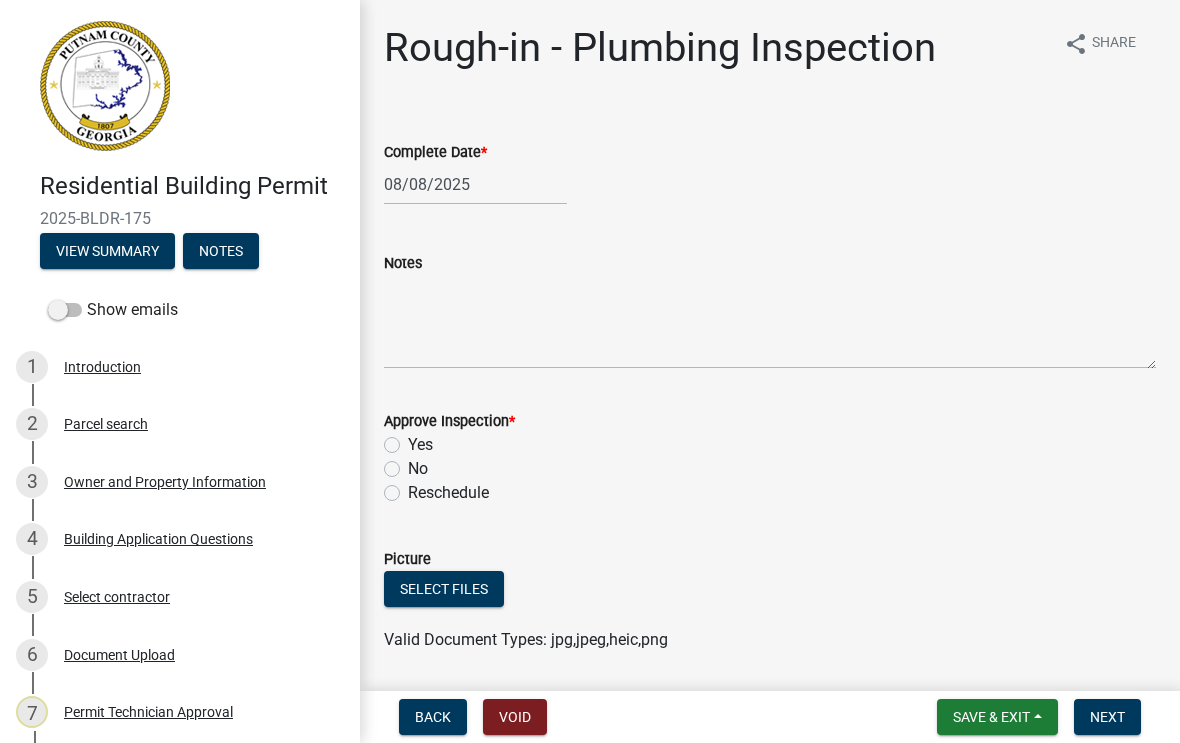 click on "Yes" 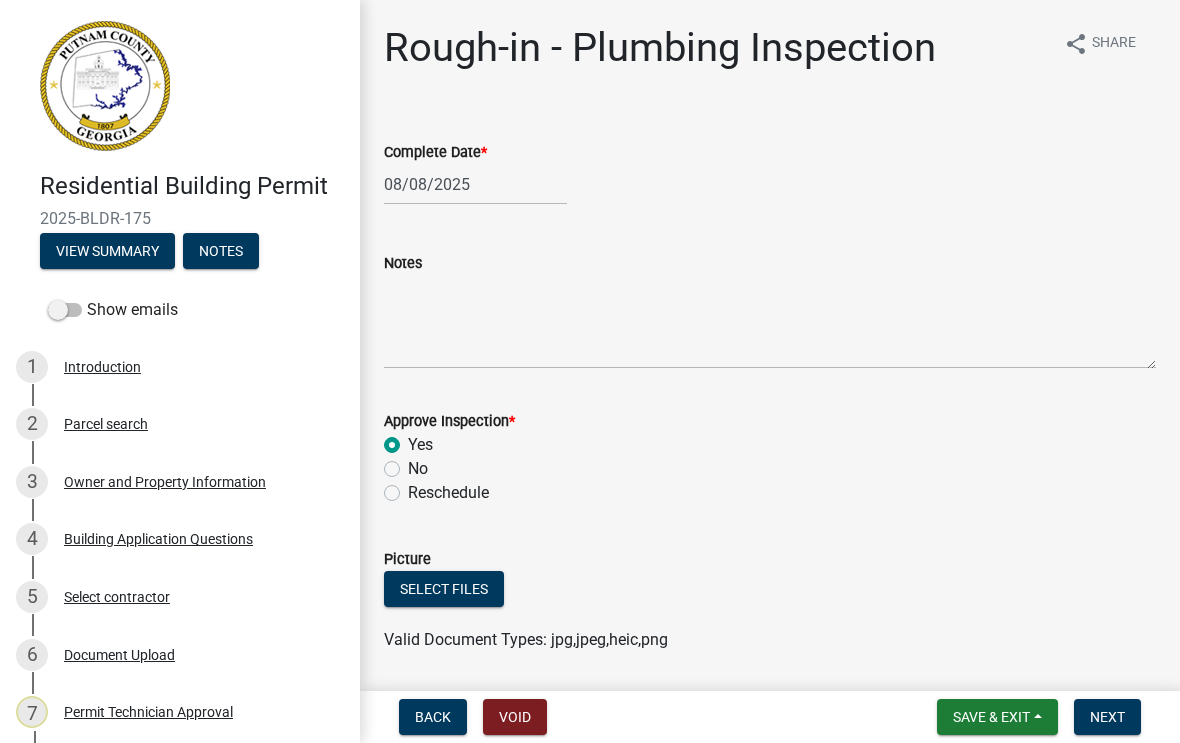 radio on "true" 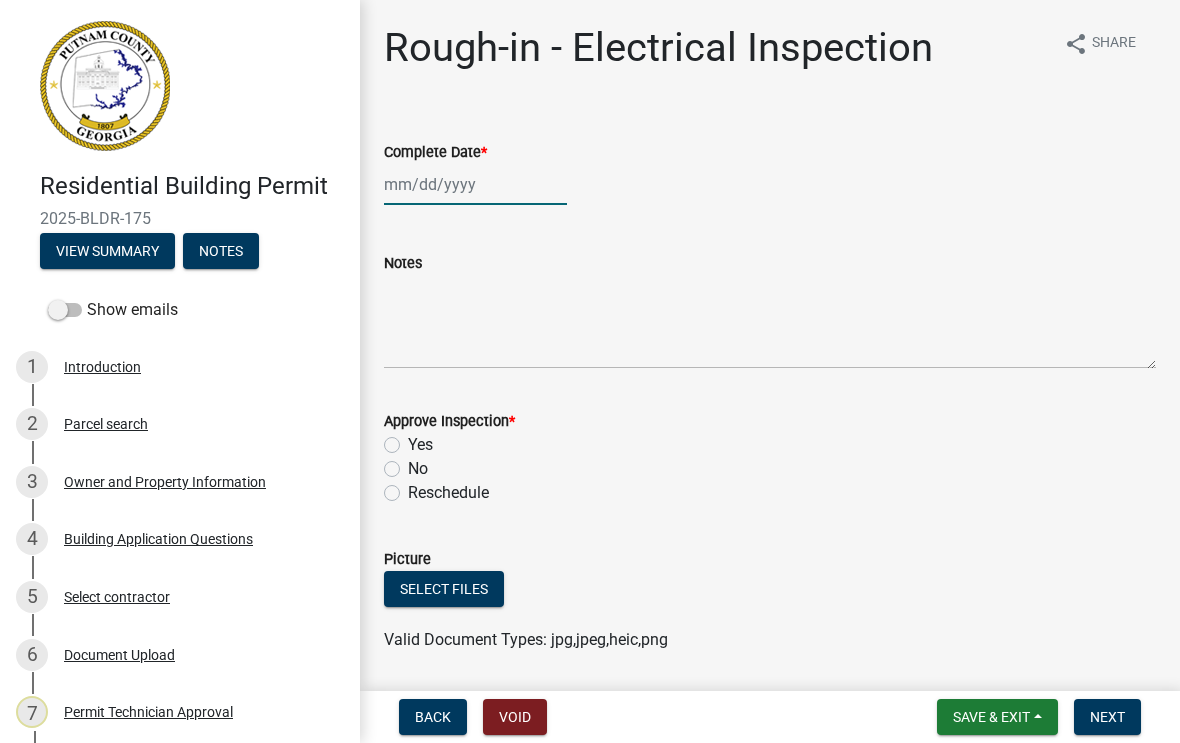 click 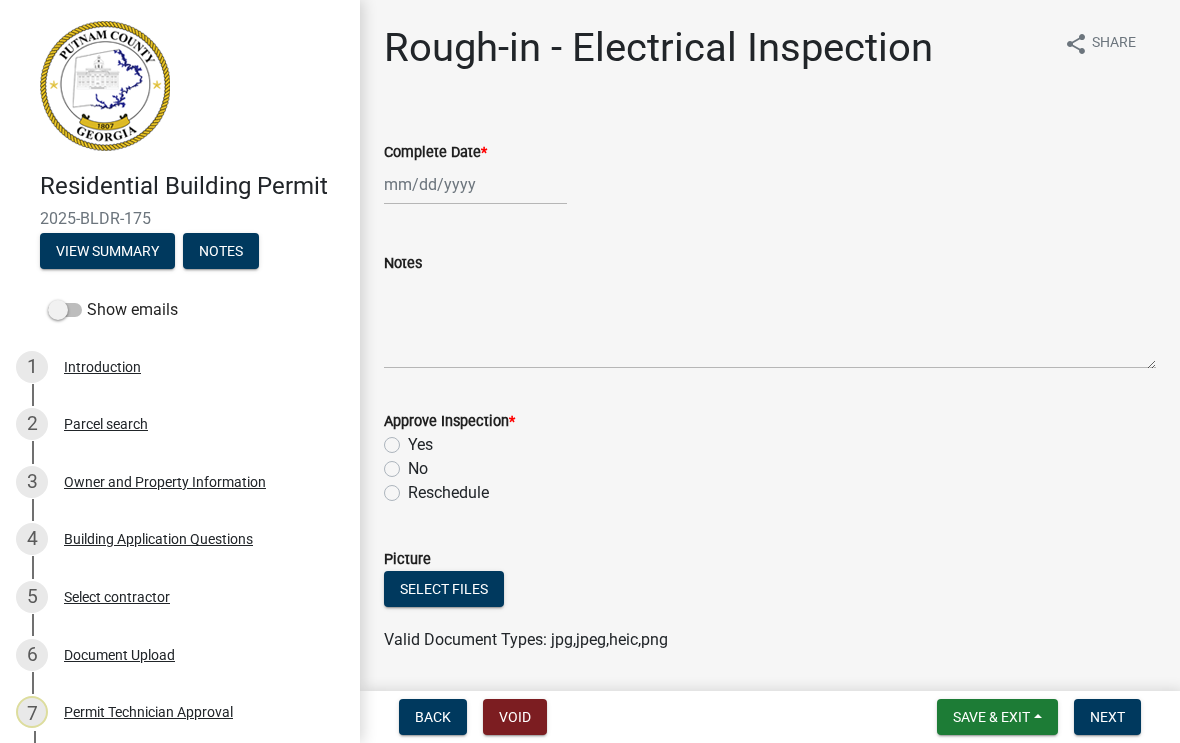 select on "8" 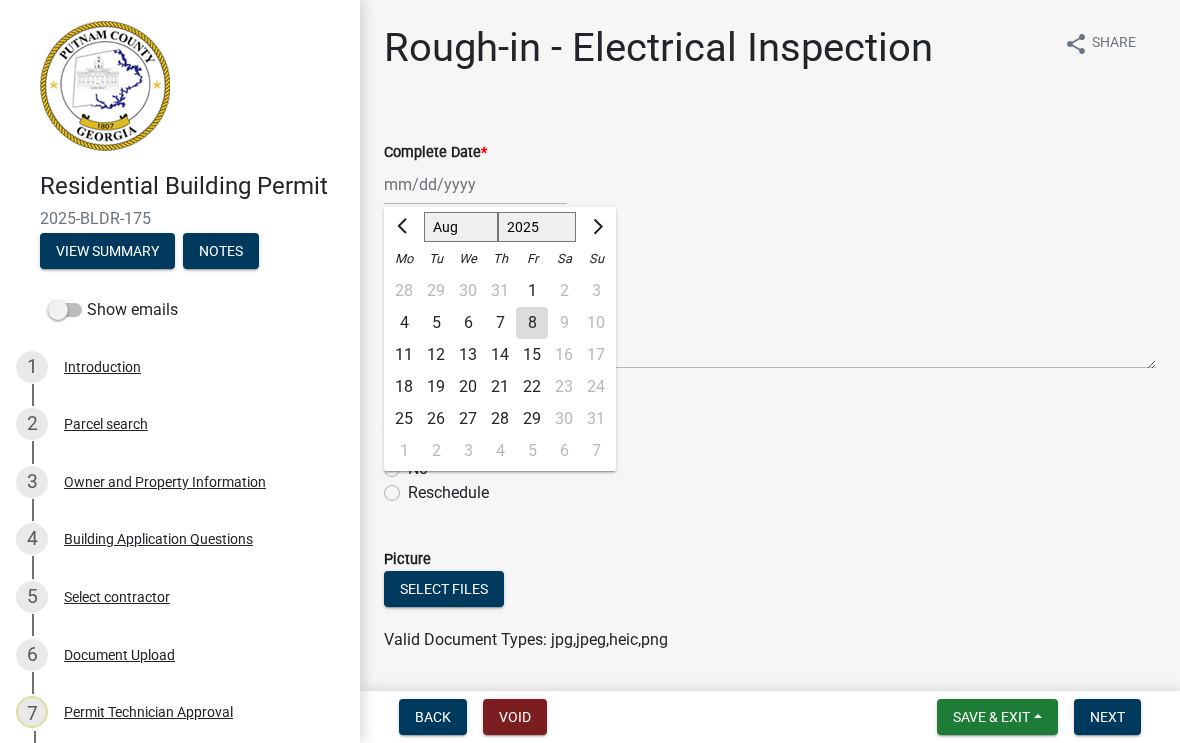 click on "8" 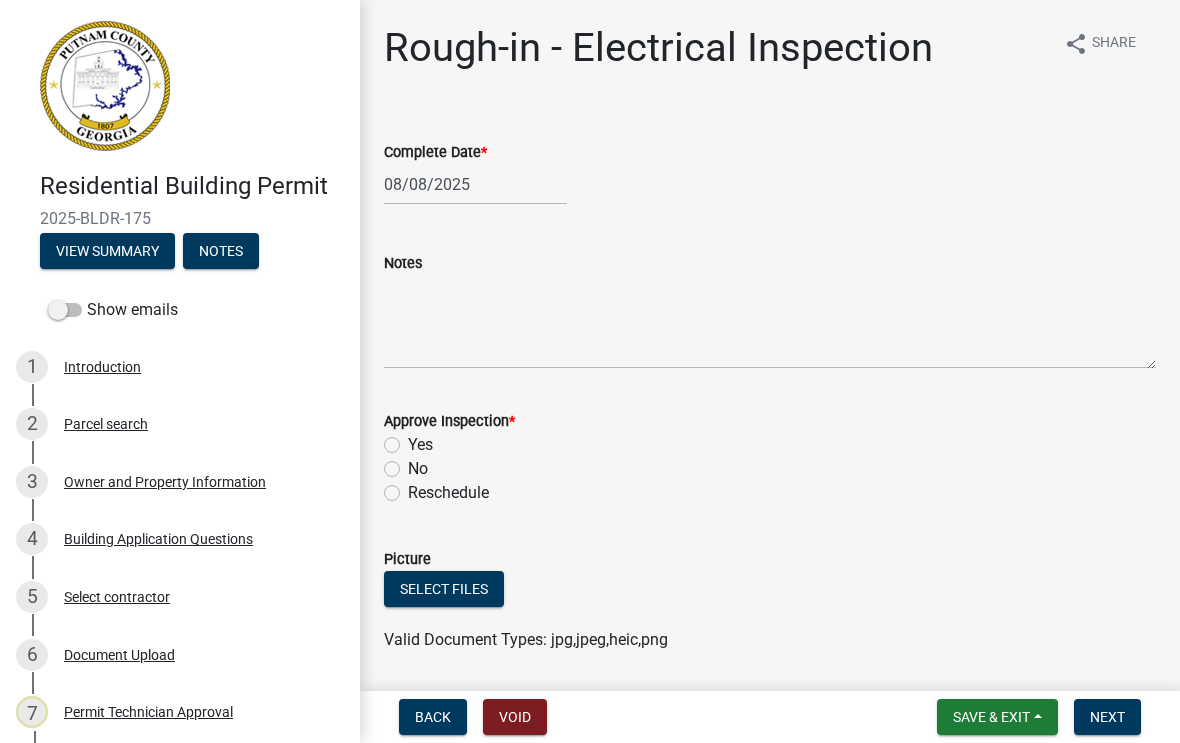 click on "Approve Inspection  *" 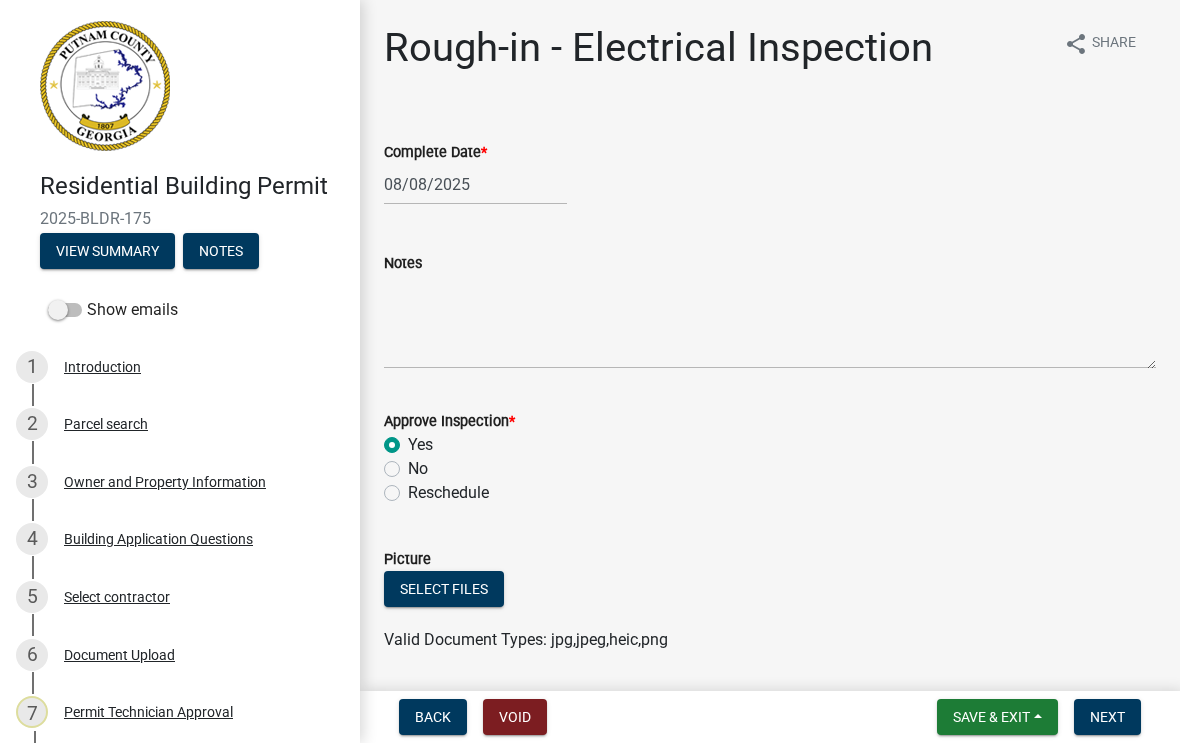 radio on "true" 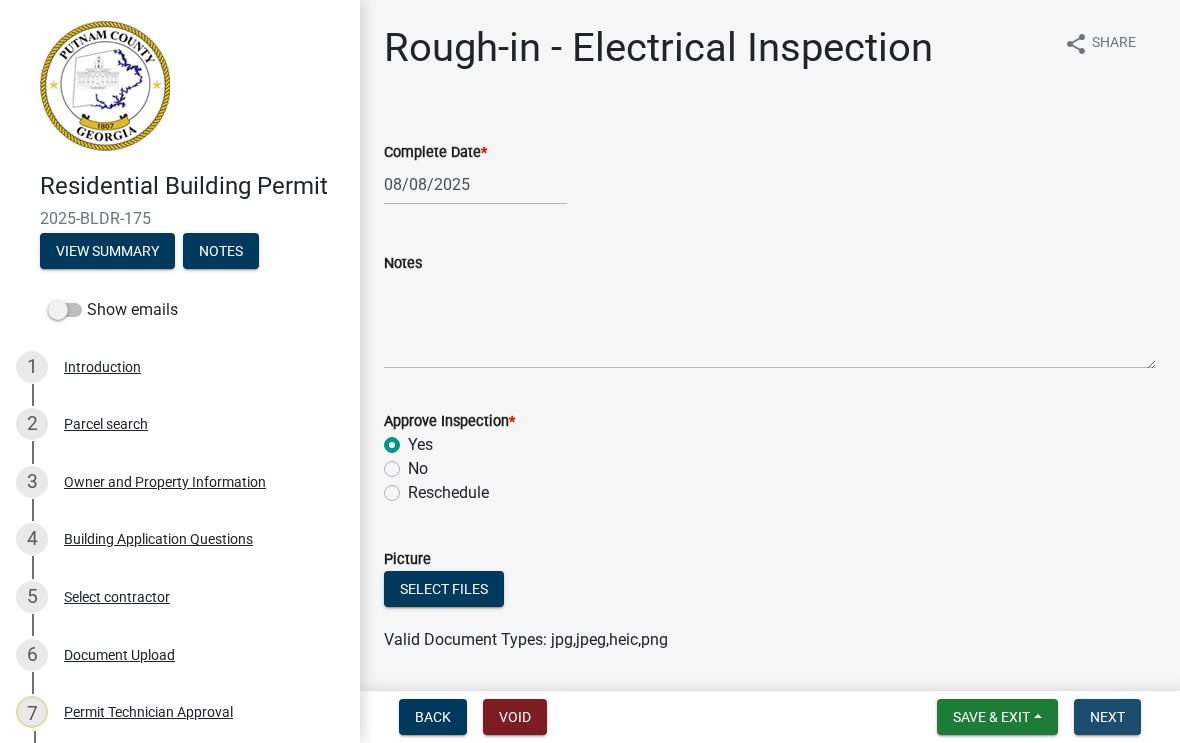 click on "Next" at bounding box center [1107, 717] 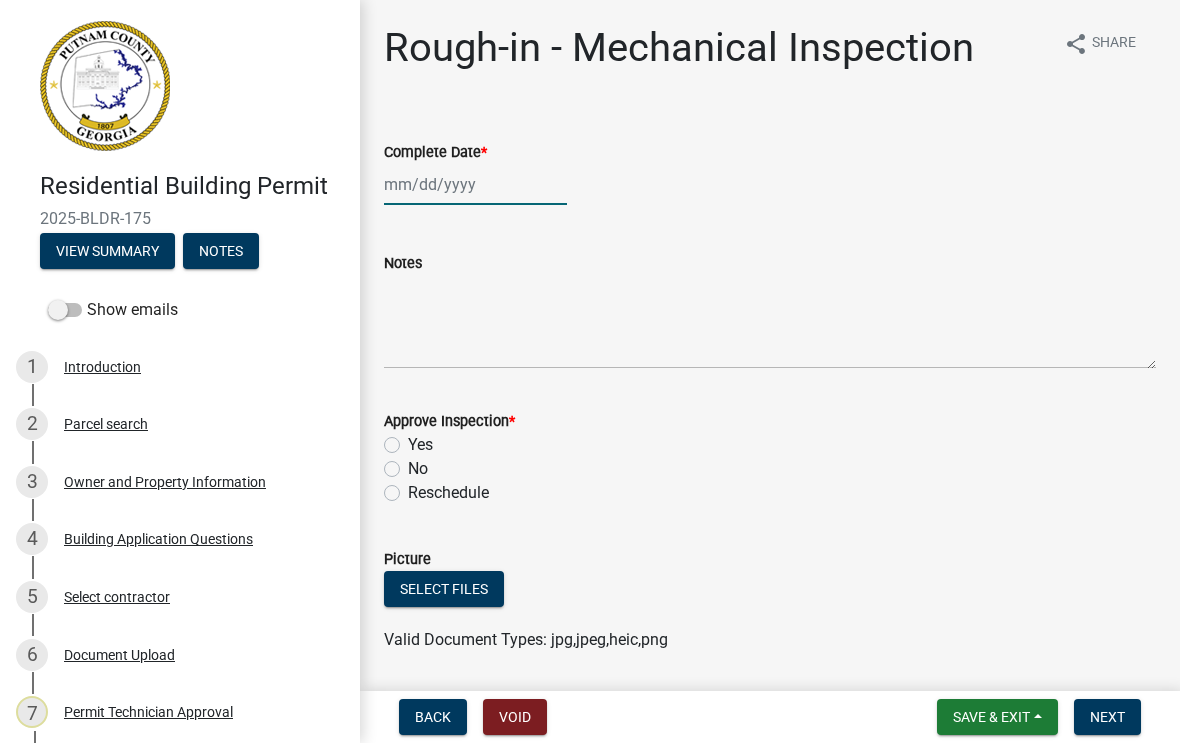 click 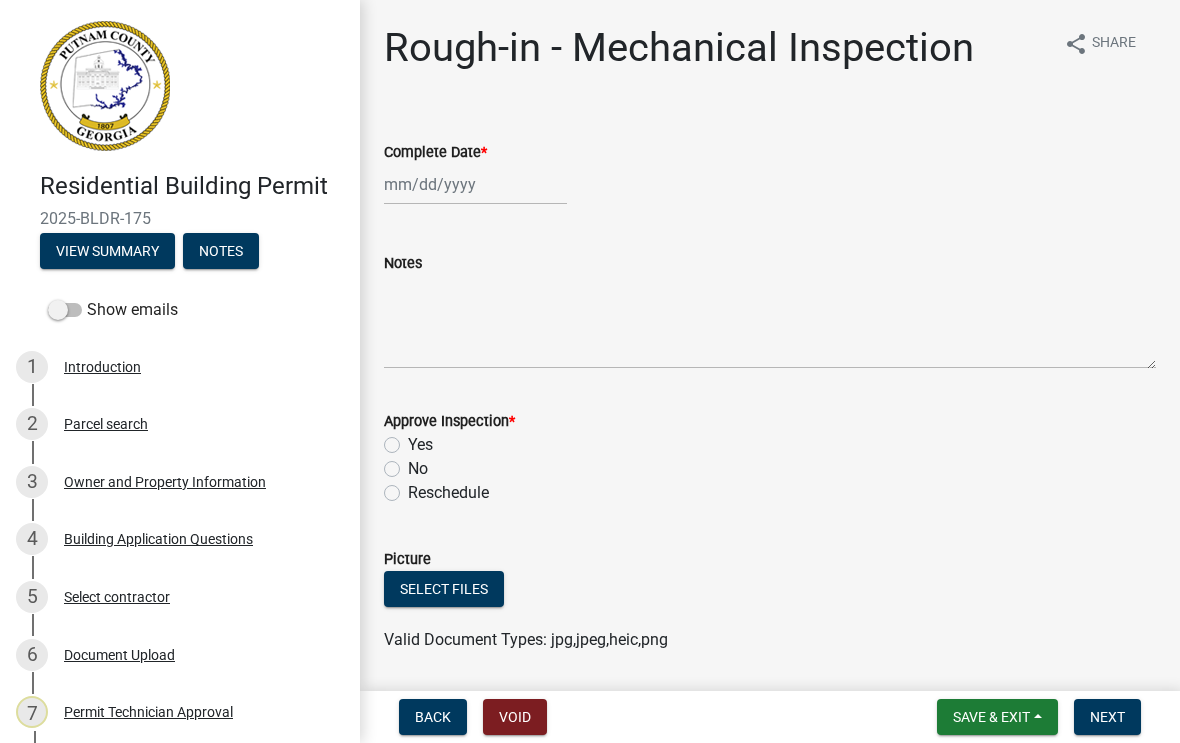 select on "8" 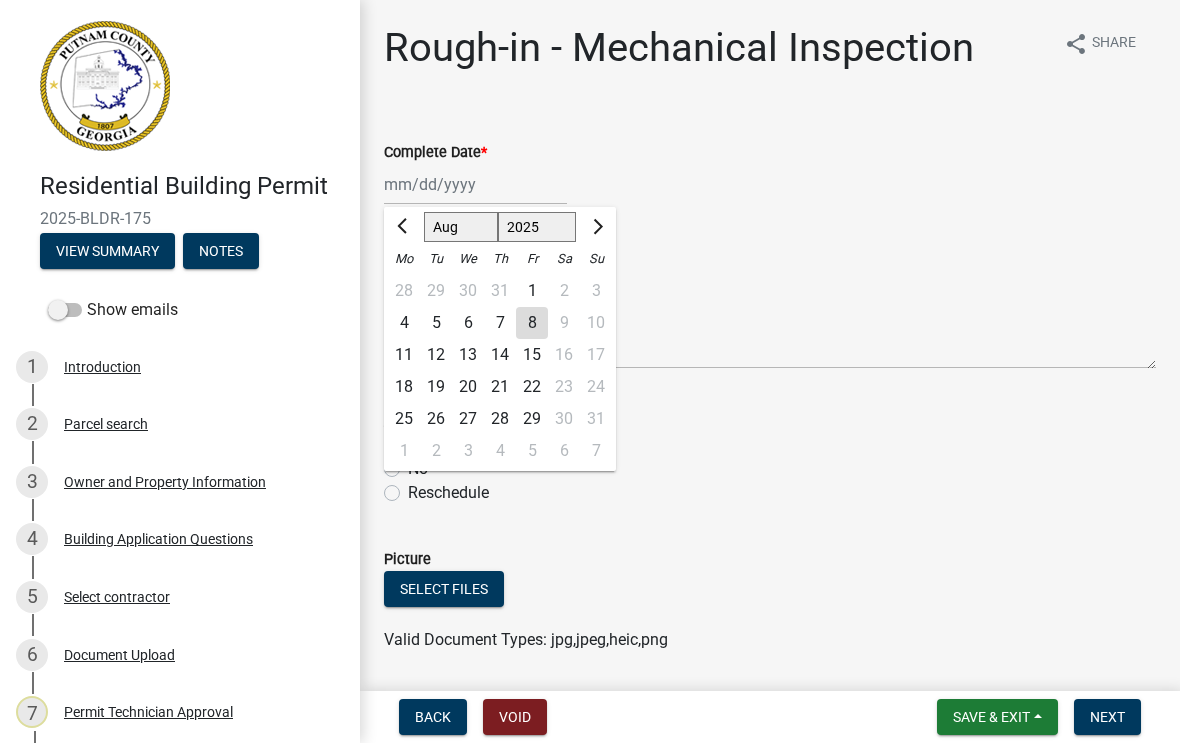click on "8" 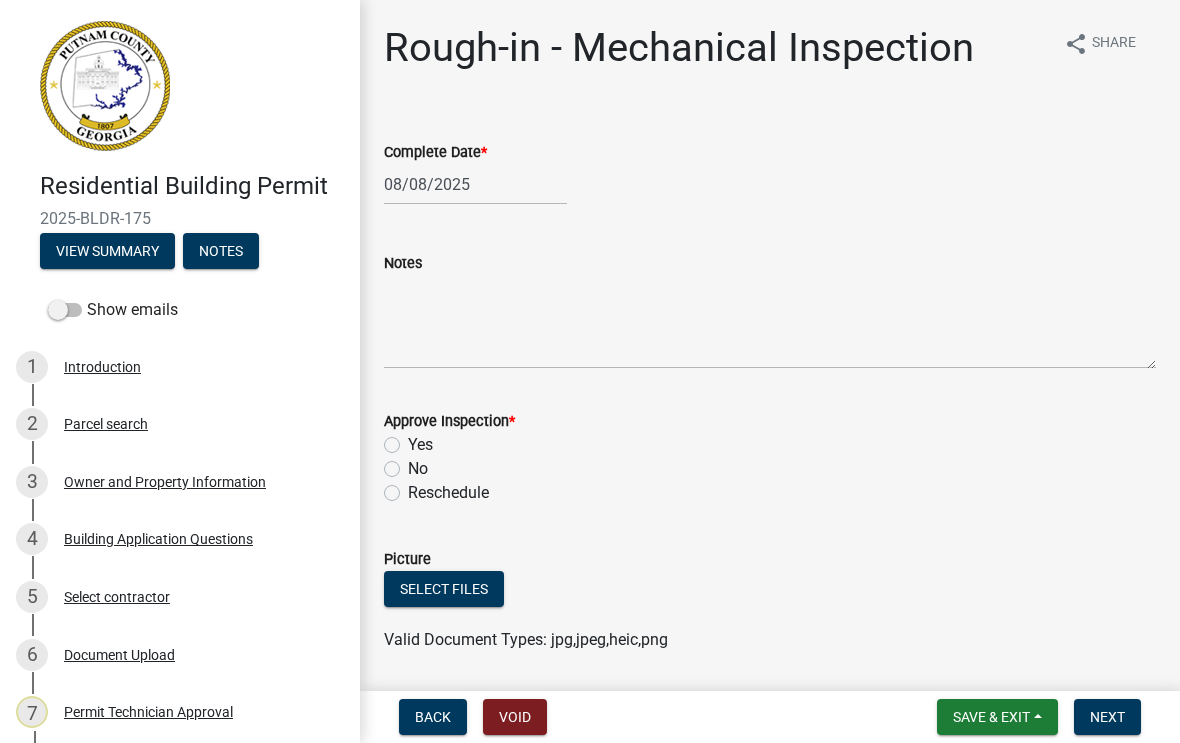 click on "Yes" 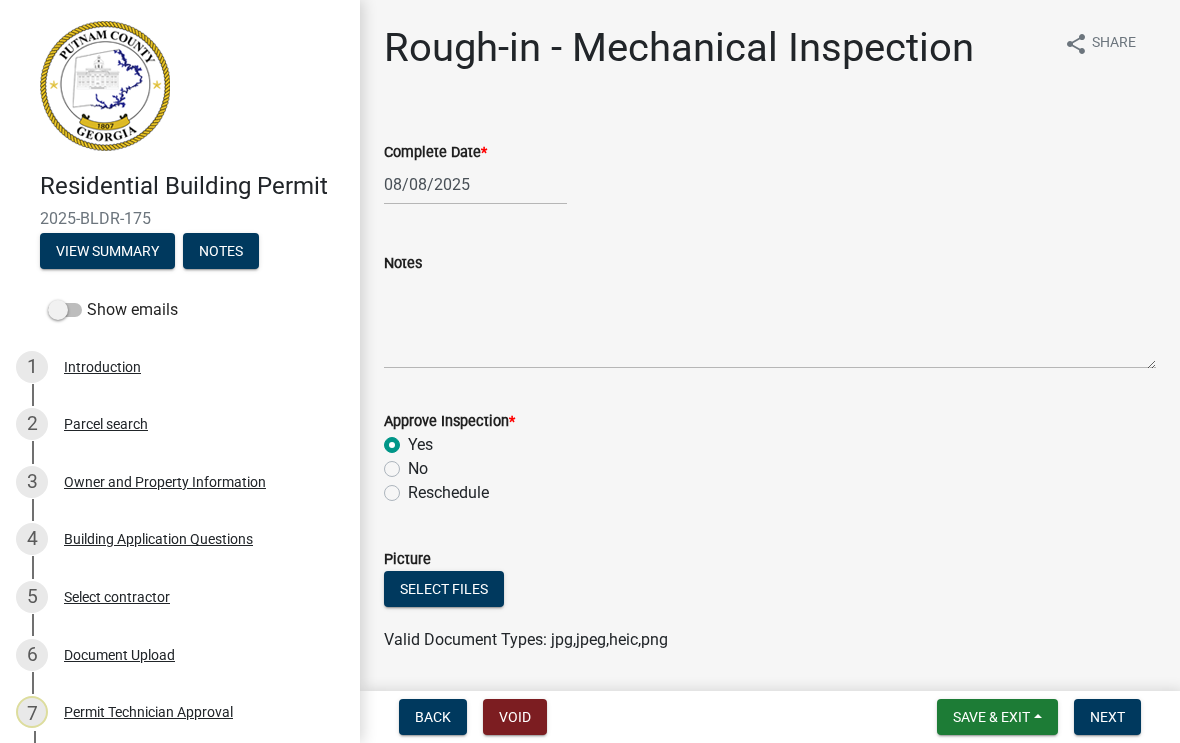 radio on "true" 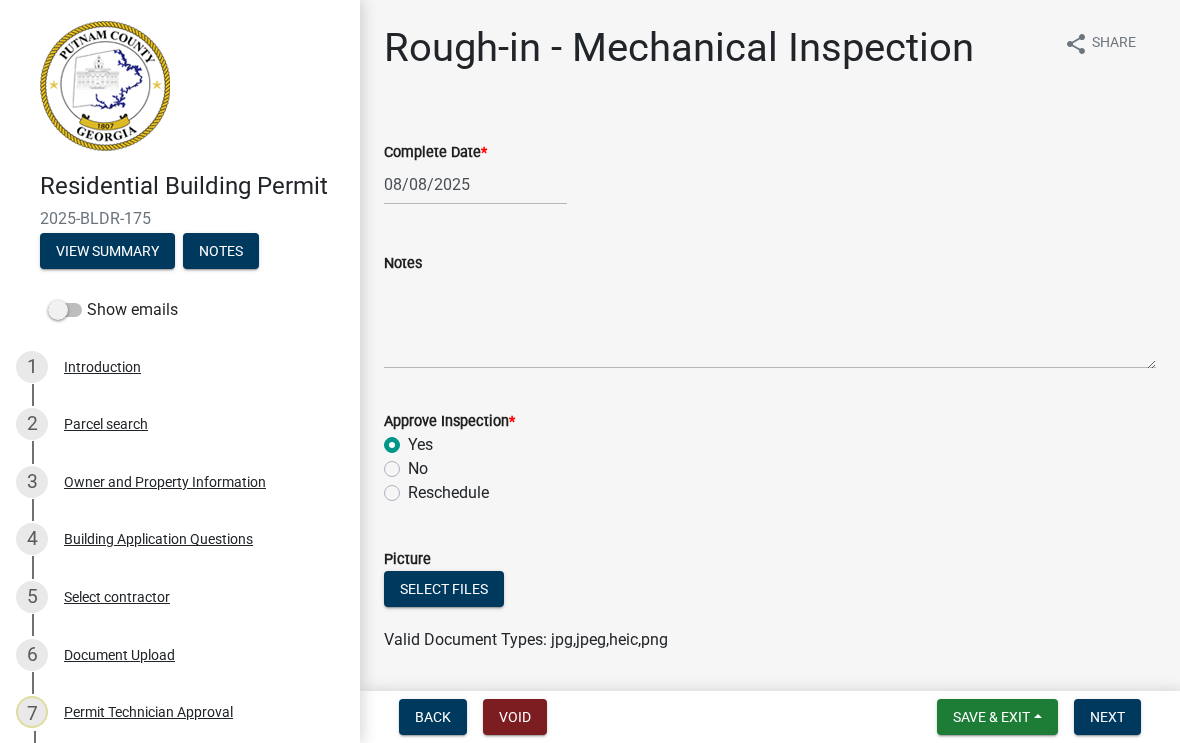 click on "Next" at bounding box center (1107, 717) 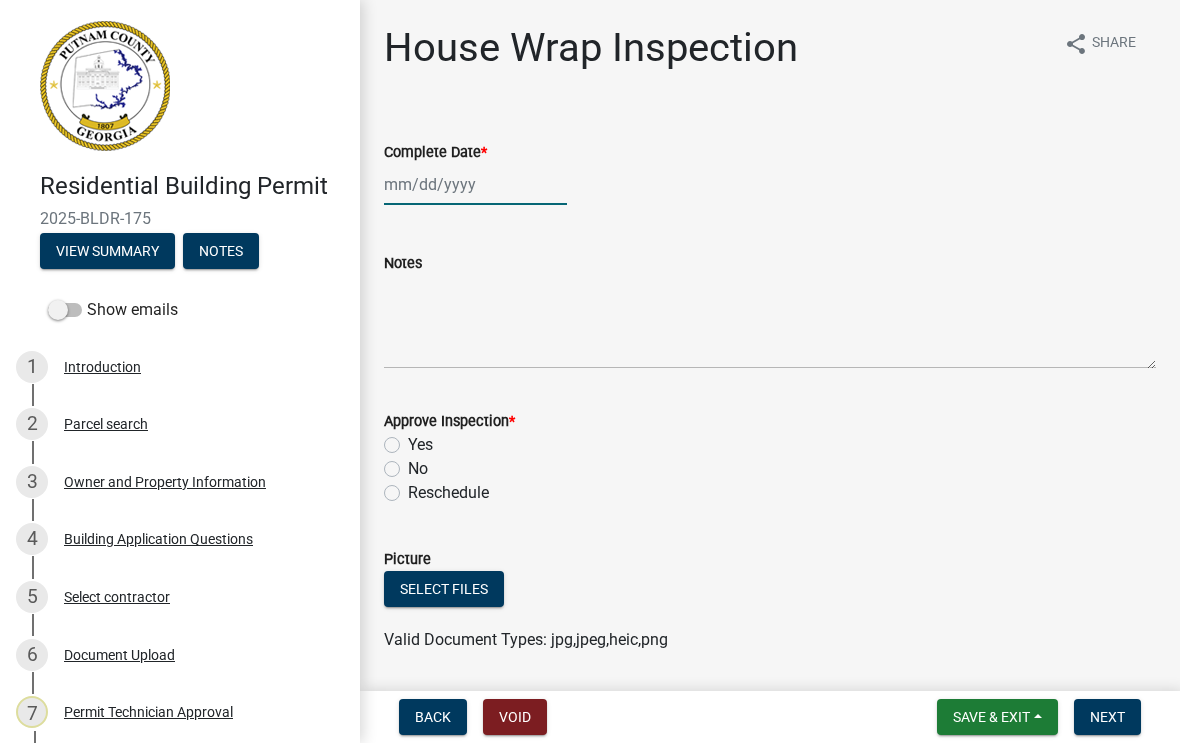 click 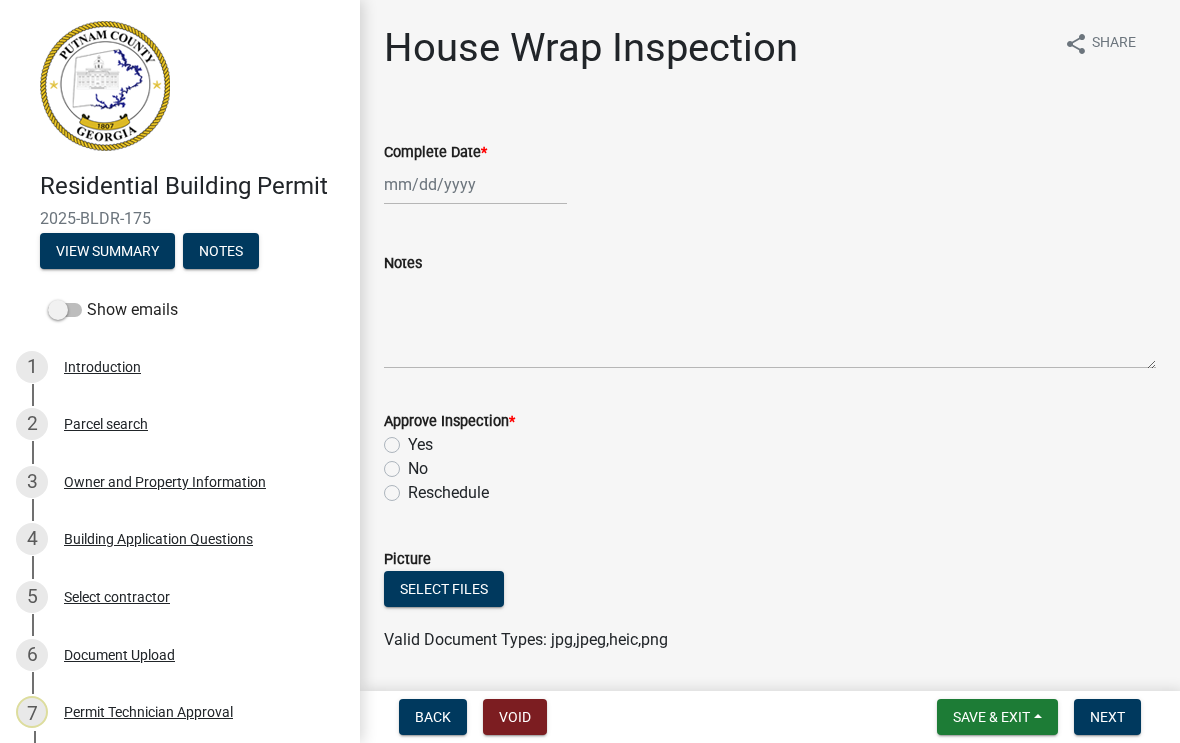 select on "8" 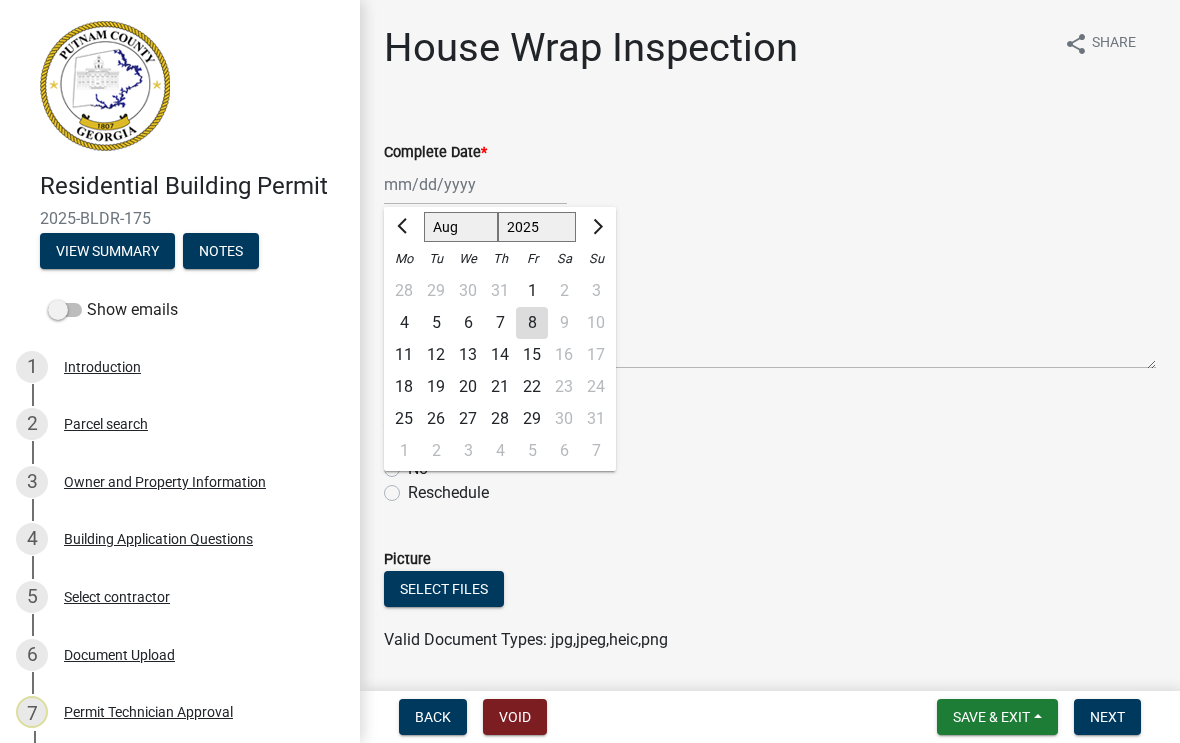 click on "8" 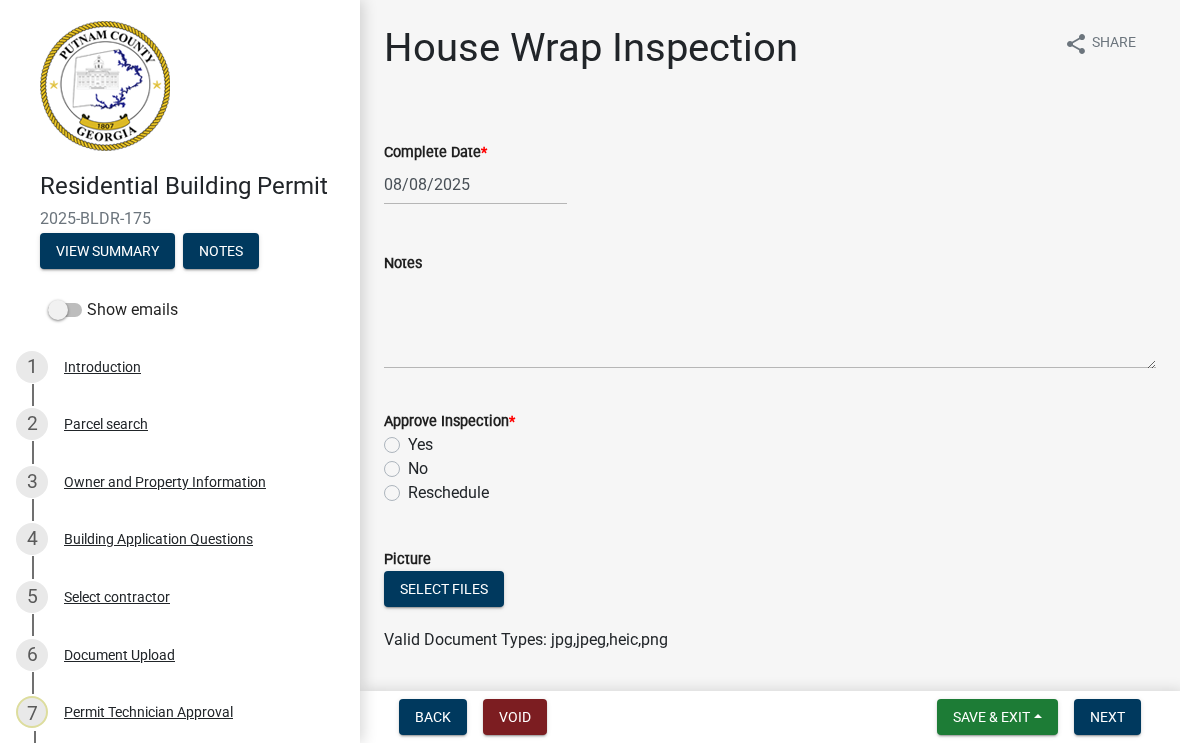 click on "Yes" 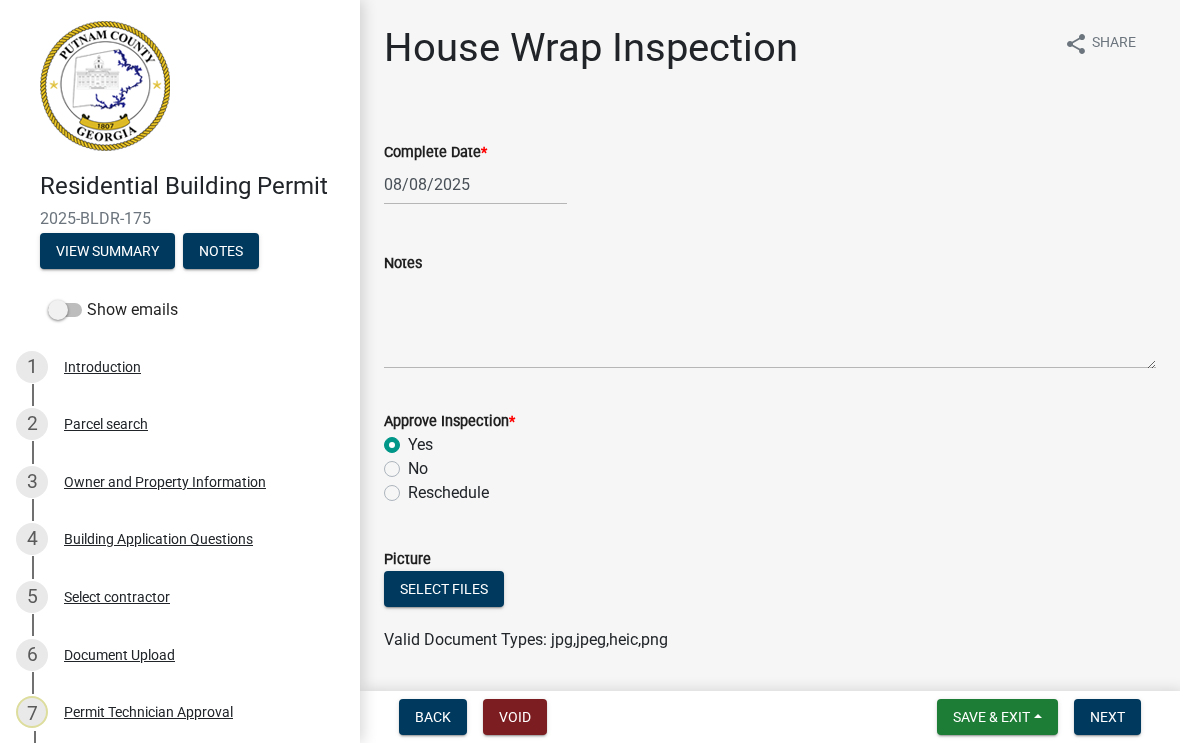 radio on "true" 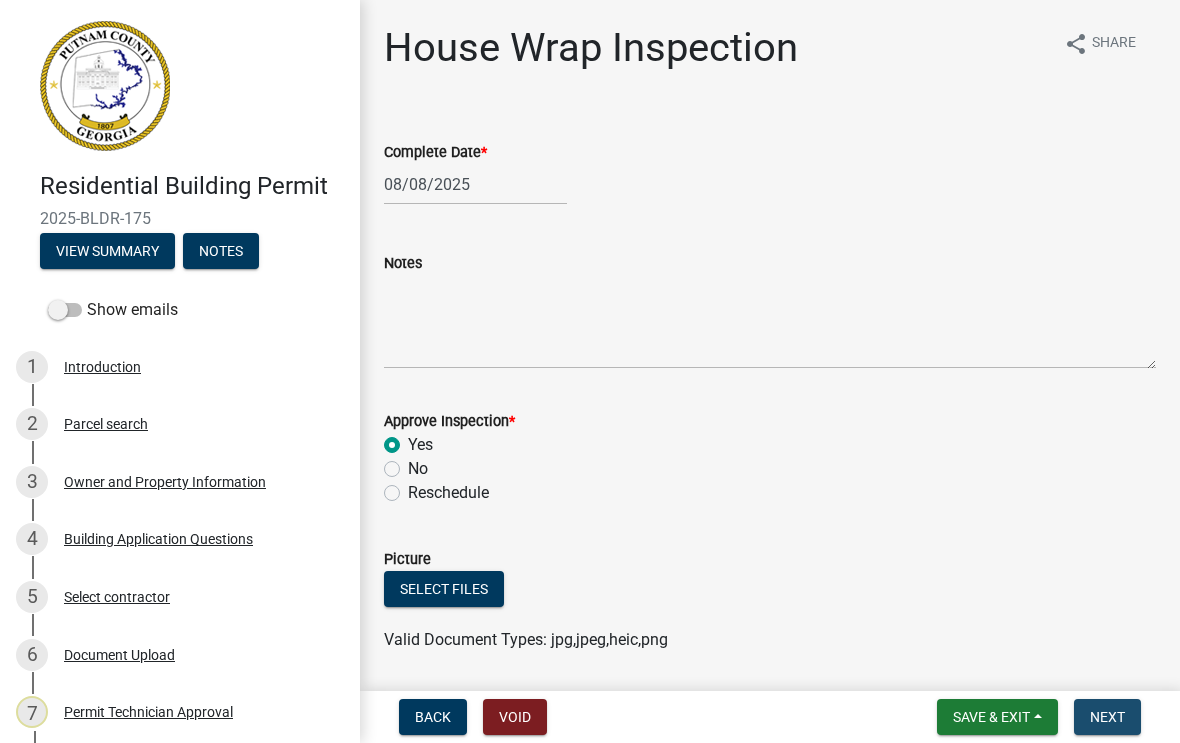 click on "Next" at bounding box center [1107, 717] 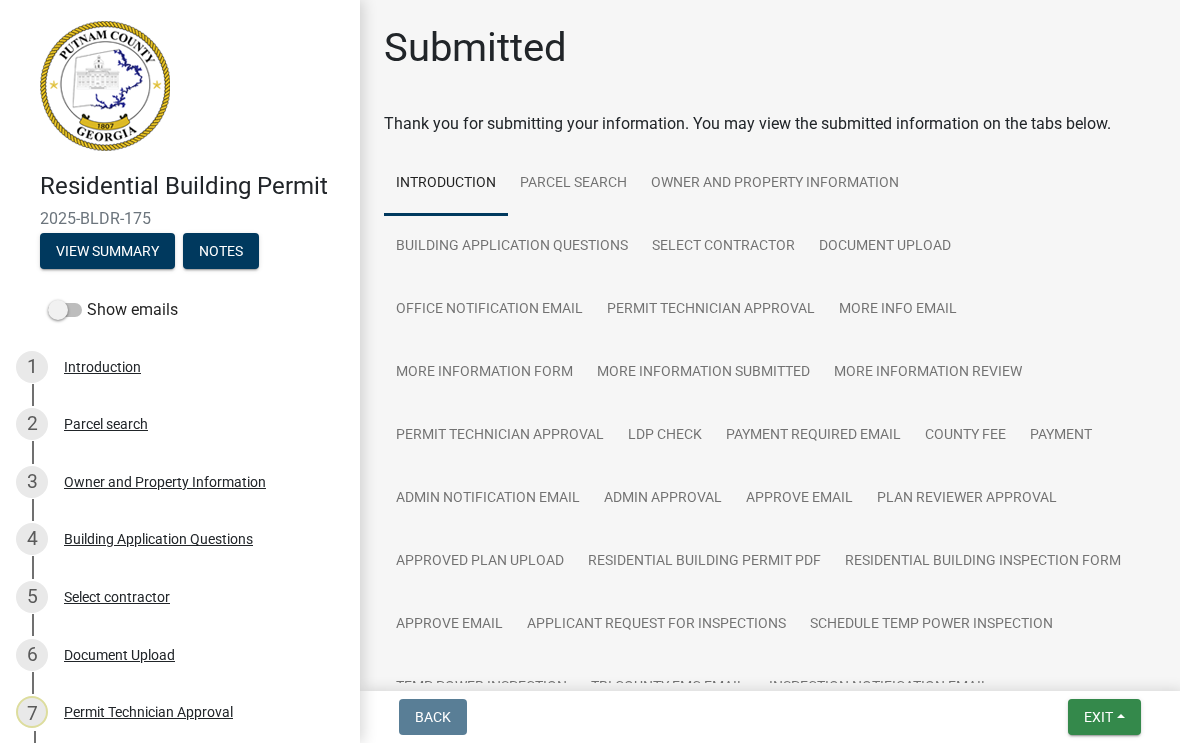 click on "Exit" at bounding box center [1098, 717] 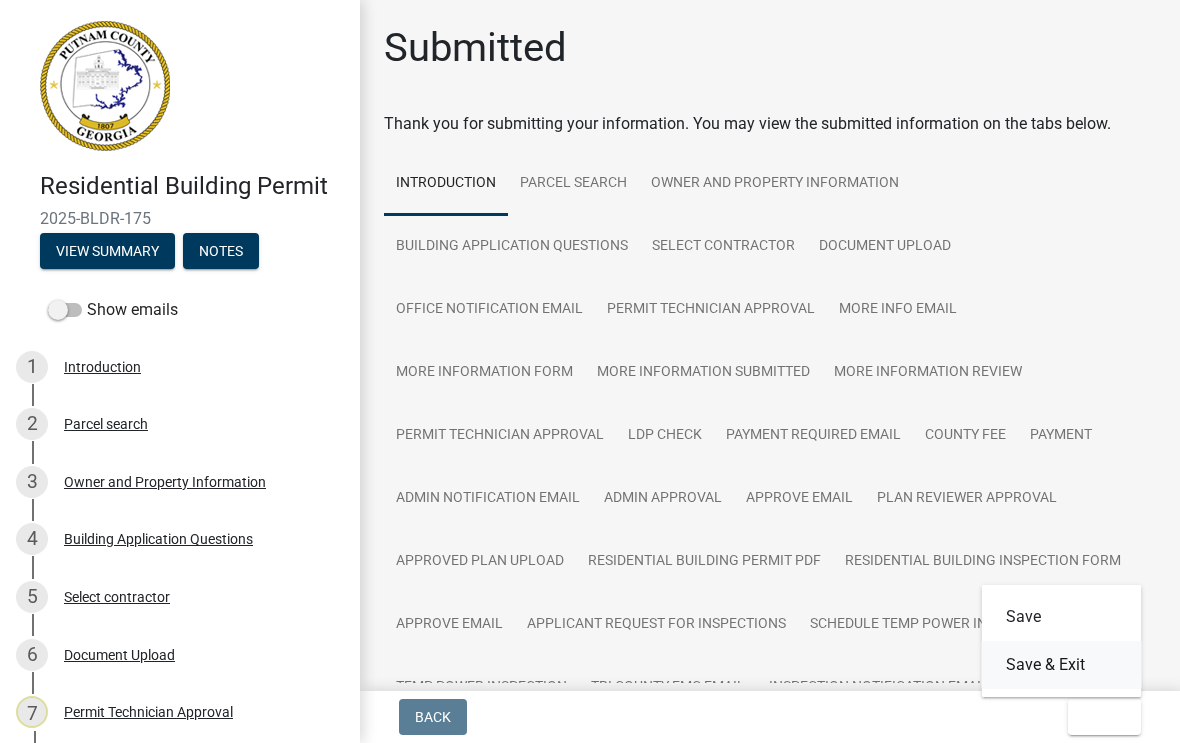 click on "Save & Exit" at bounding box center (1062, 665) 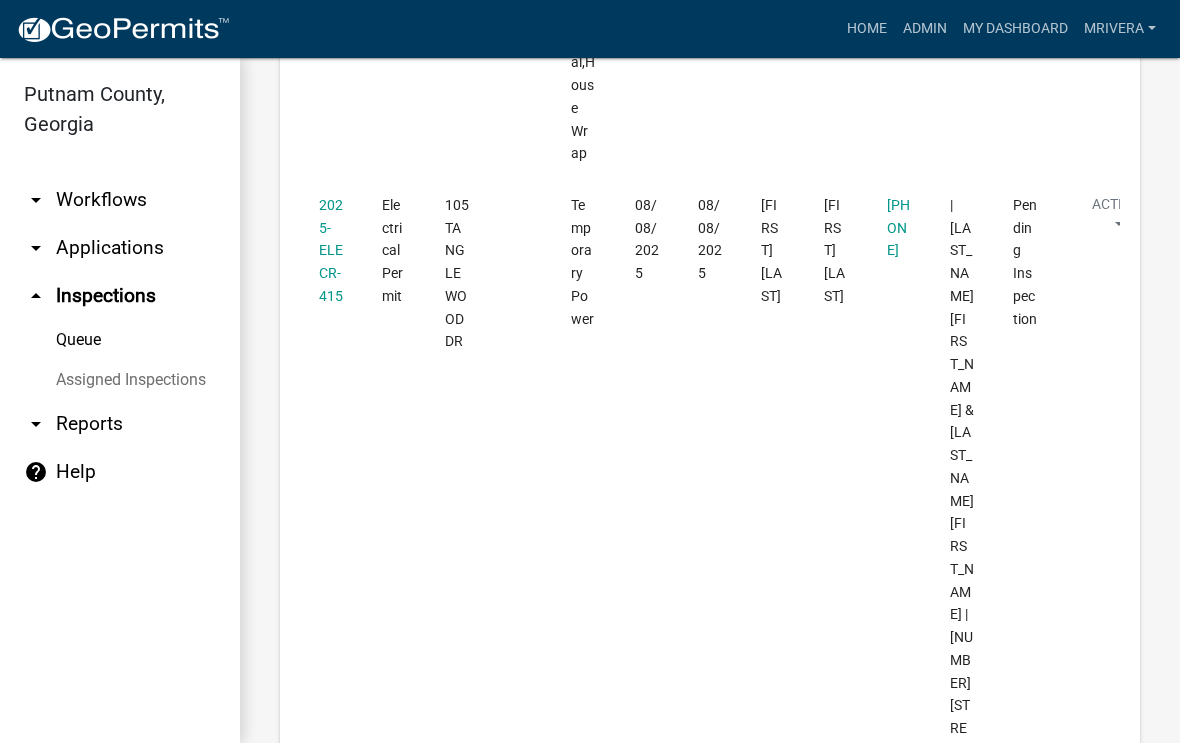 scroll, scrollTop: 3593, scrollLeft: 0, axis: vertical 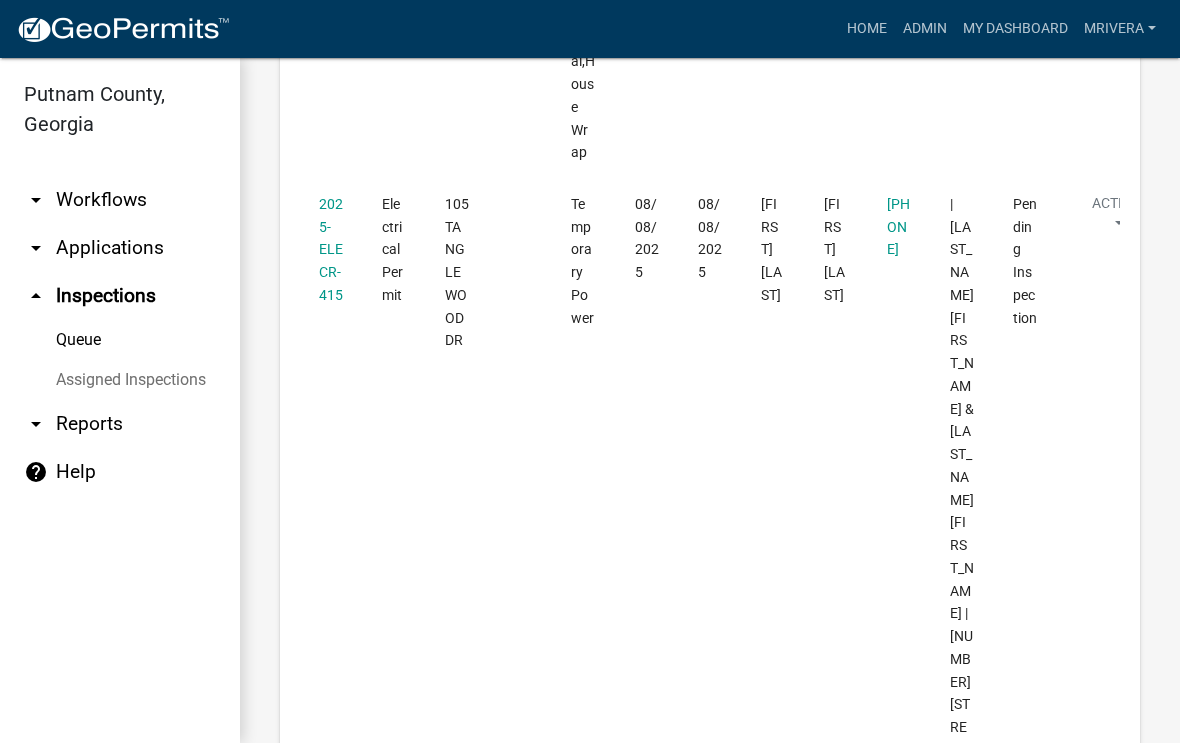 click on "2025-ELECR-415" 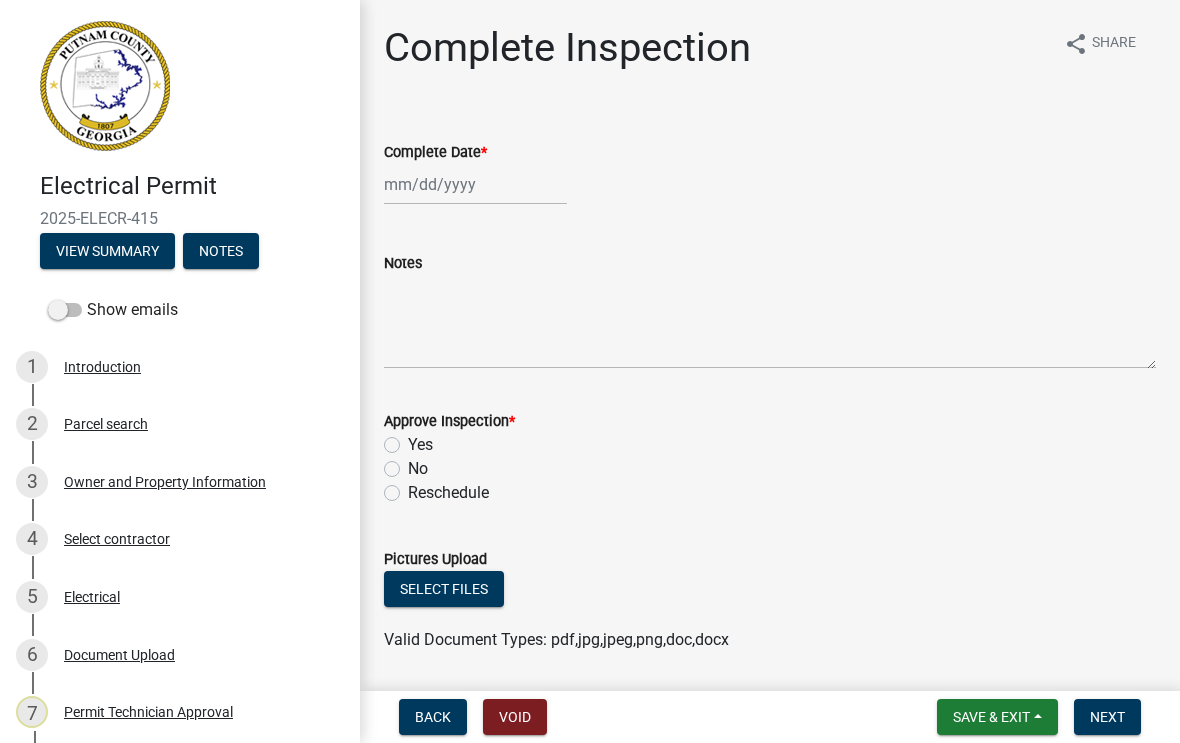 click on "Save & Exit" at bounding box center [991, 717] 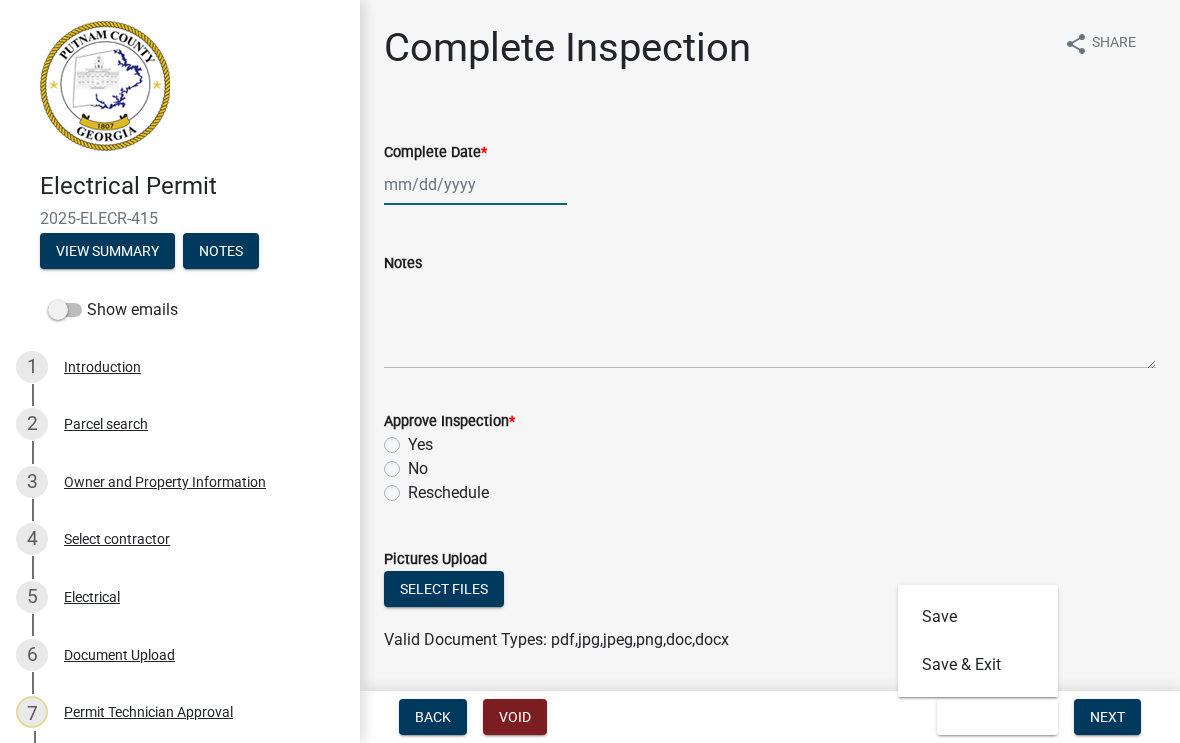 click 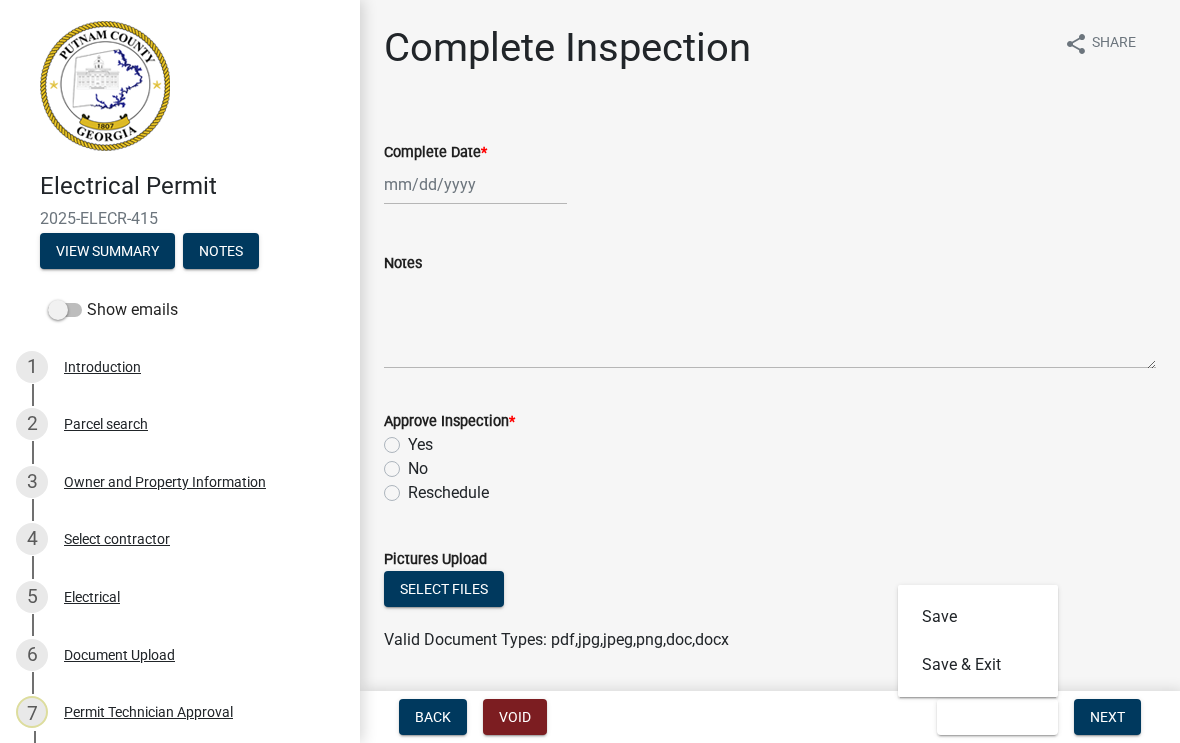 select on "8" 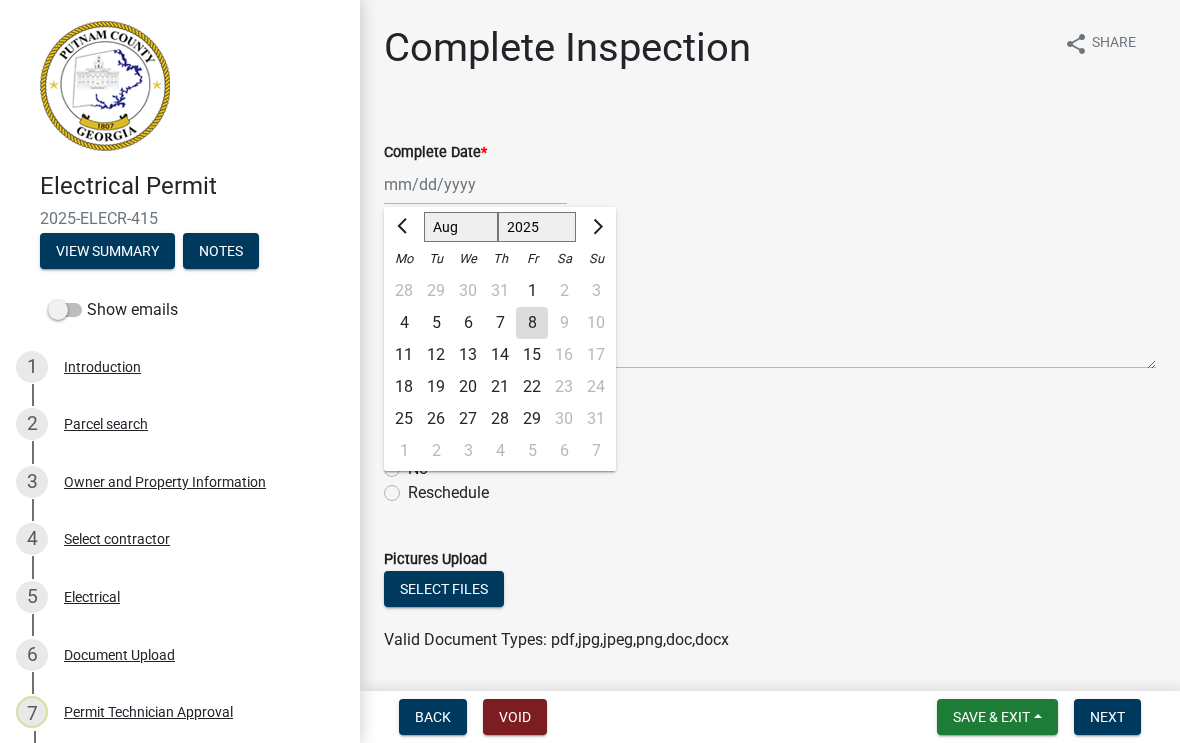 click on "15" 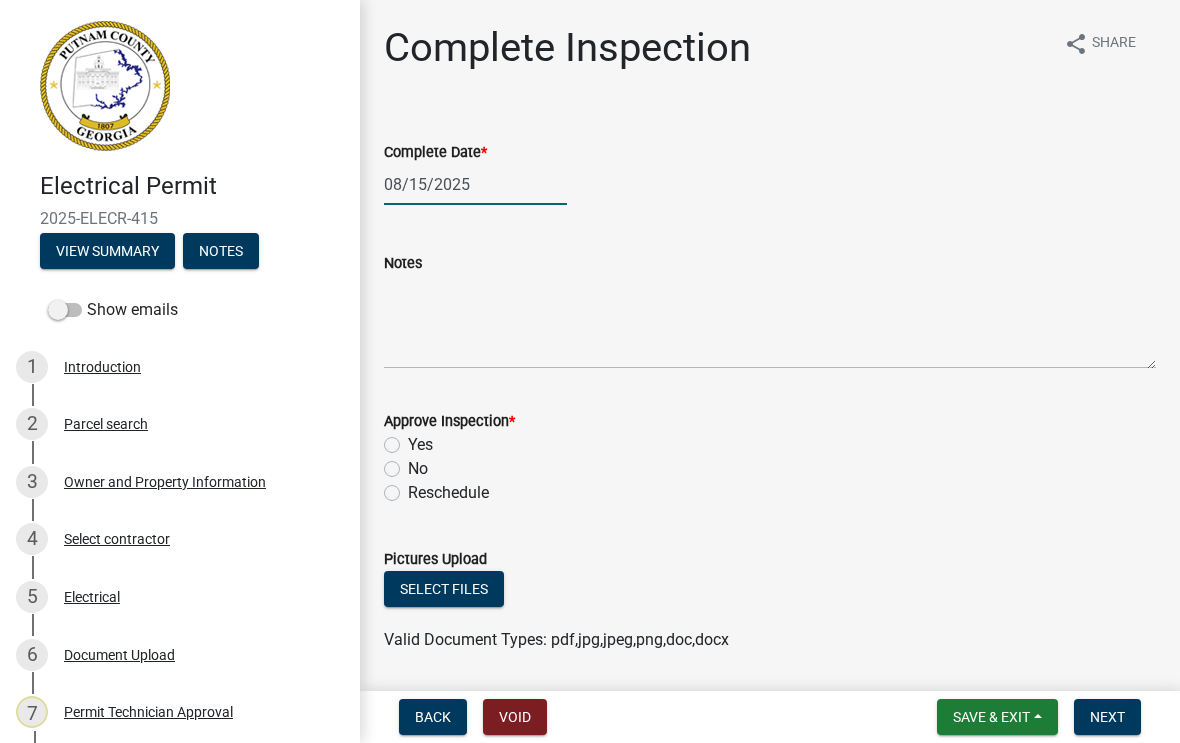 click on "08/15/2025" 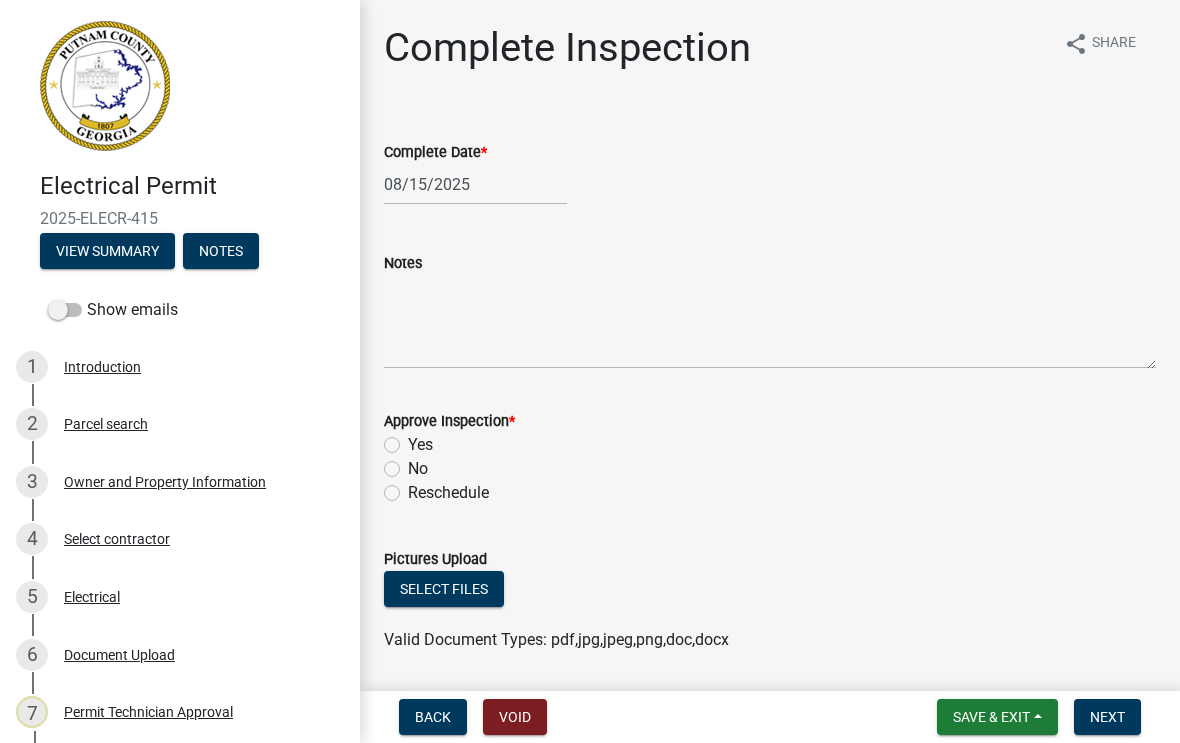select on "8" 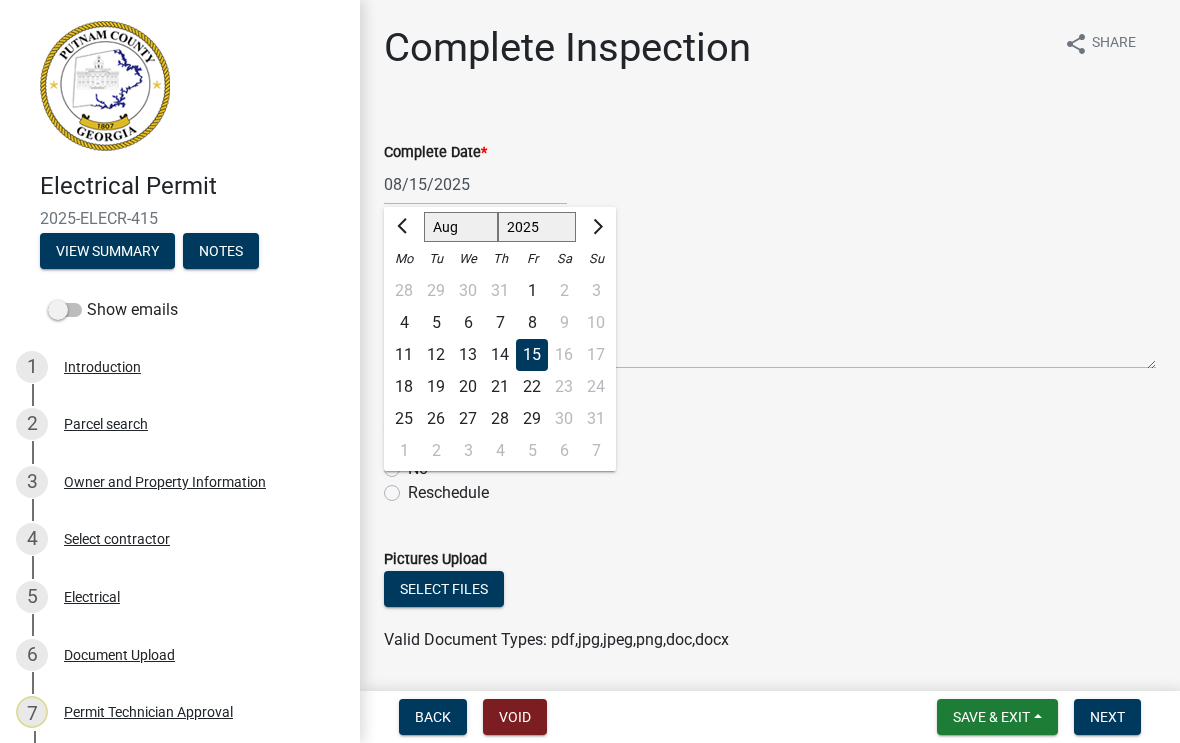 click on "8" 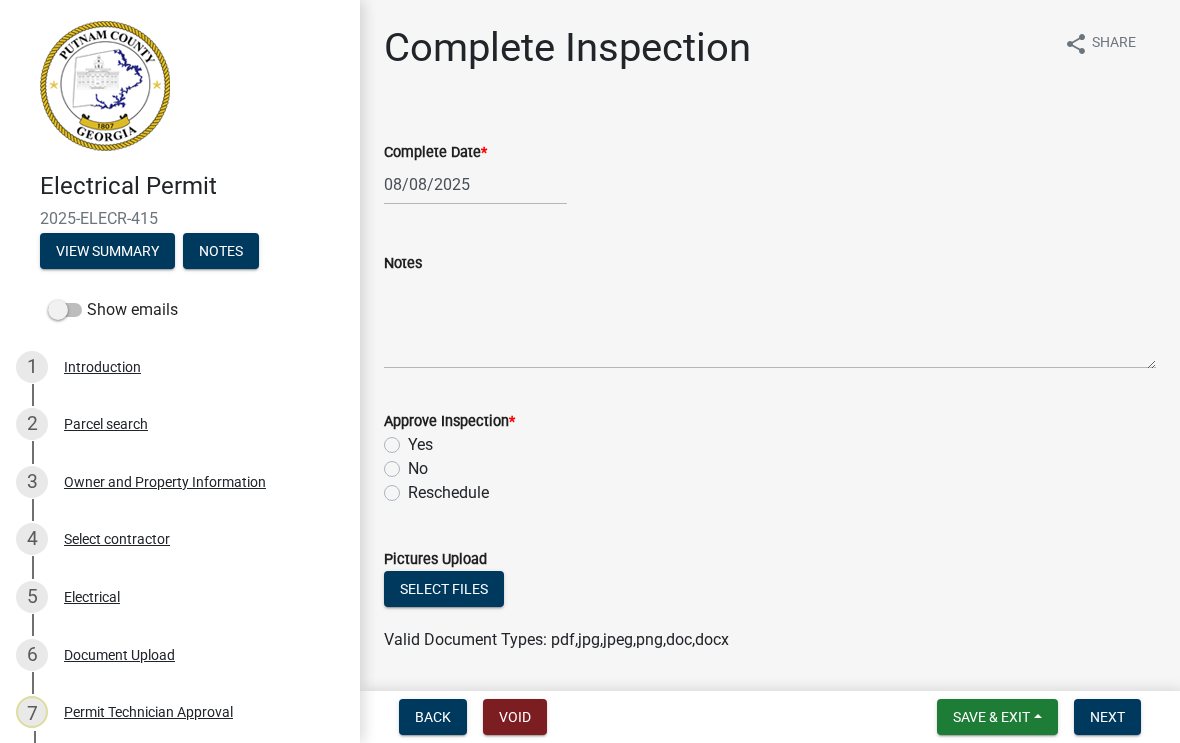 click on "Yes" 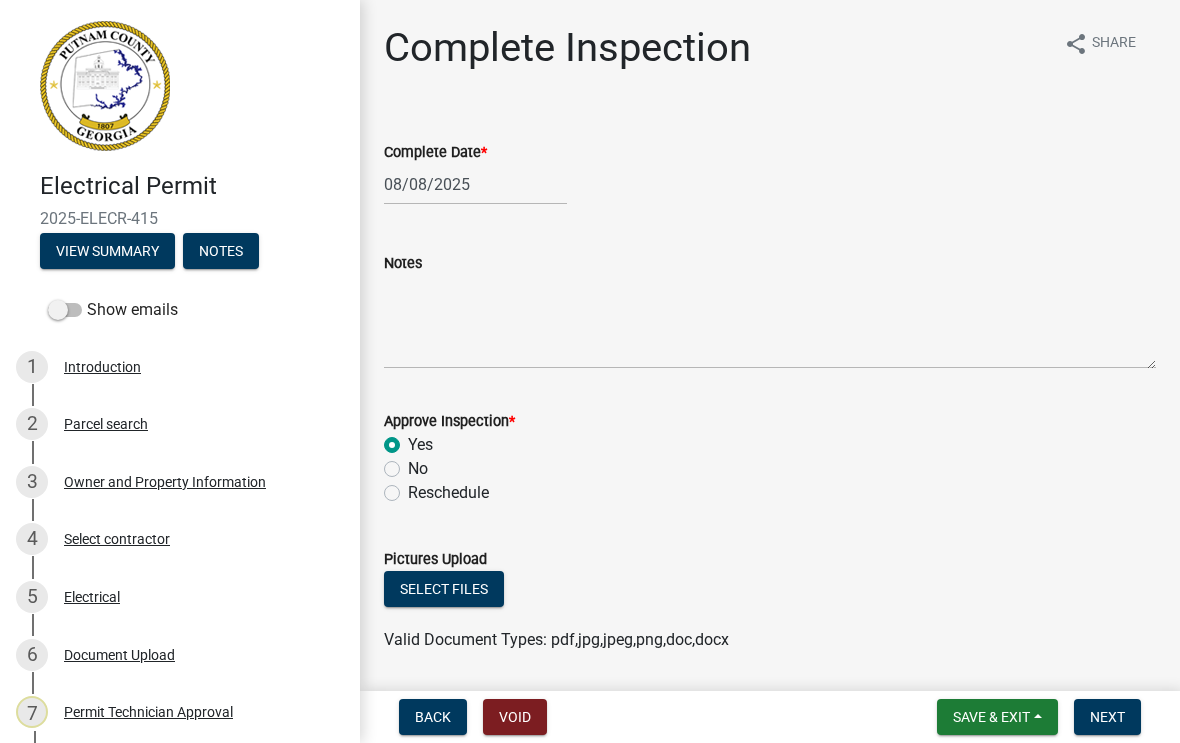 radio on "true" 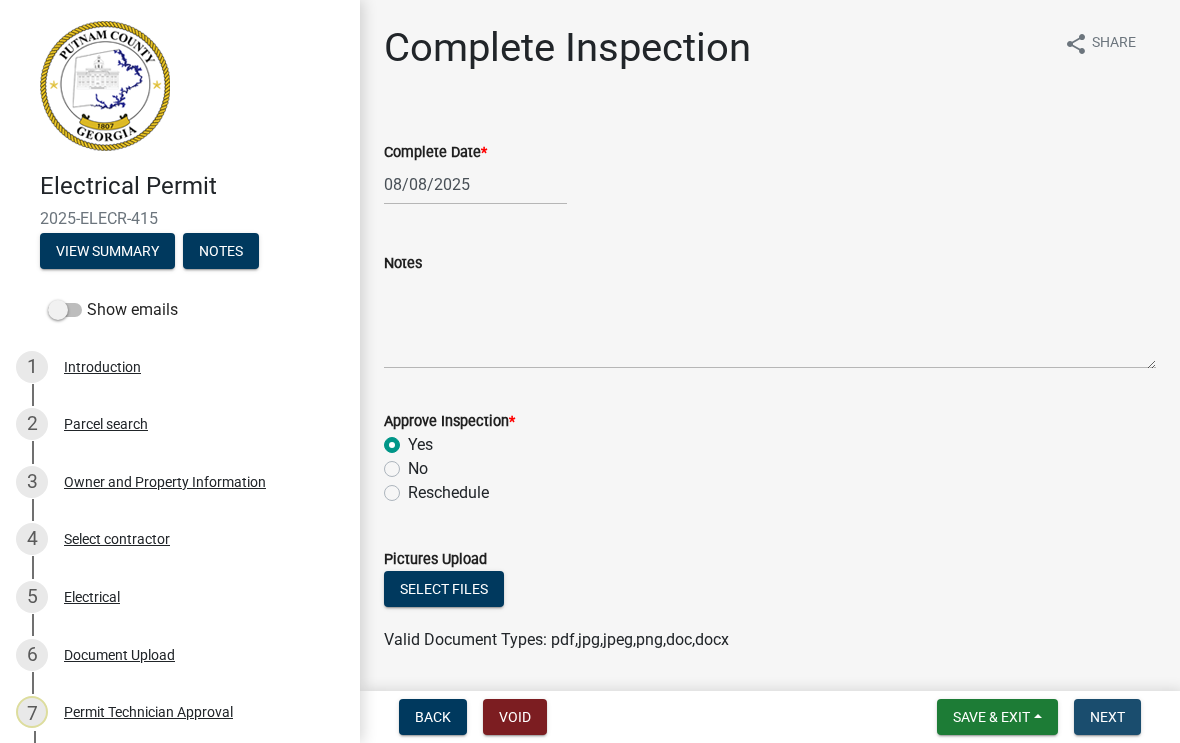 click on "Next" at bounding box center (1107, 717) 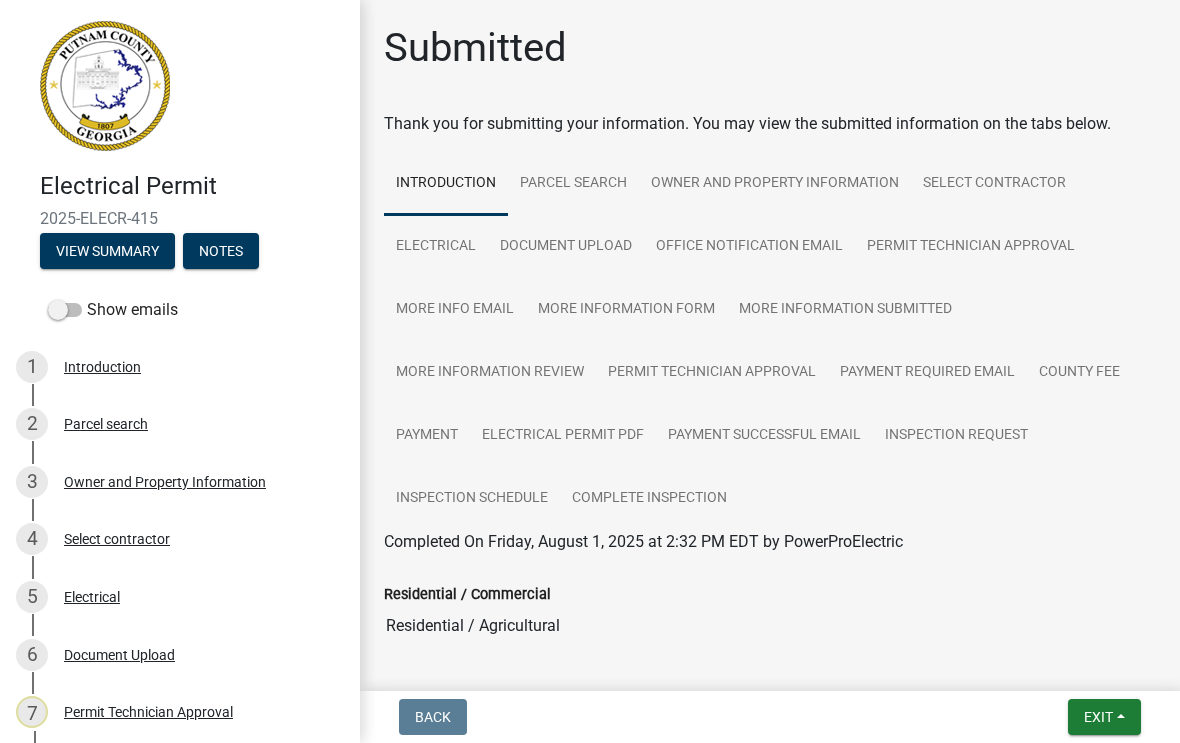 click on "Exit" at bounding box center (1104, 717) 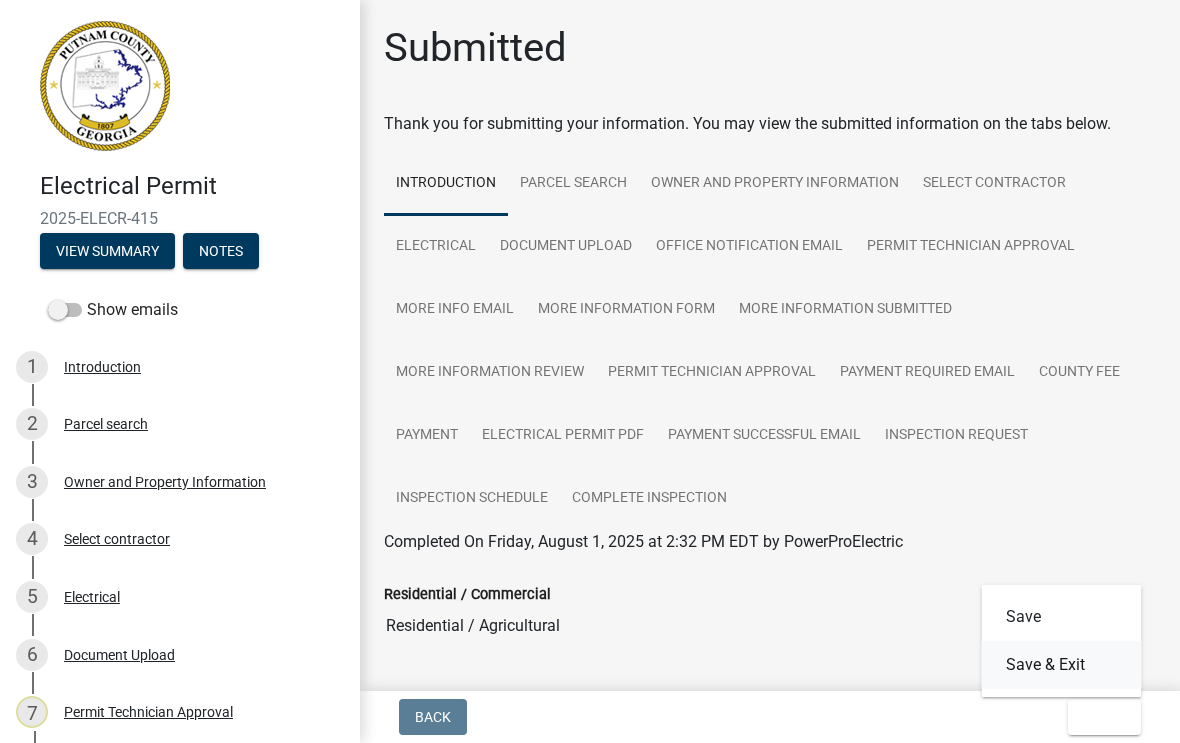 click on "Save & Exit" at bounding box center (1062, 665) 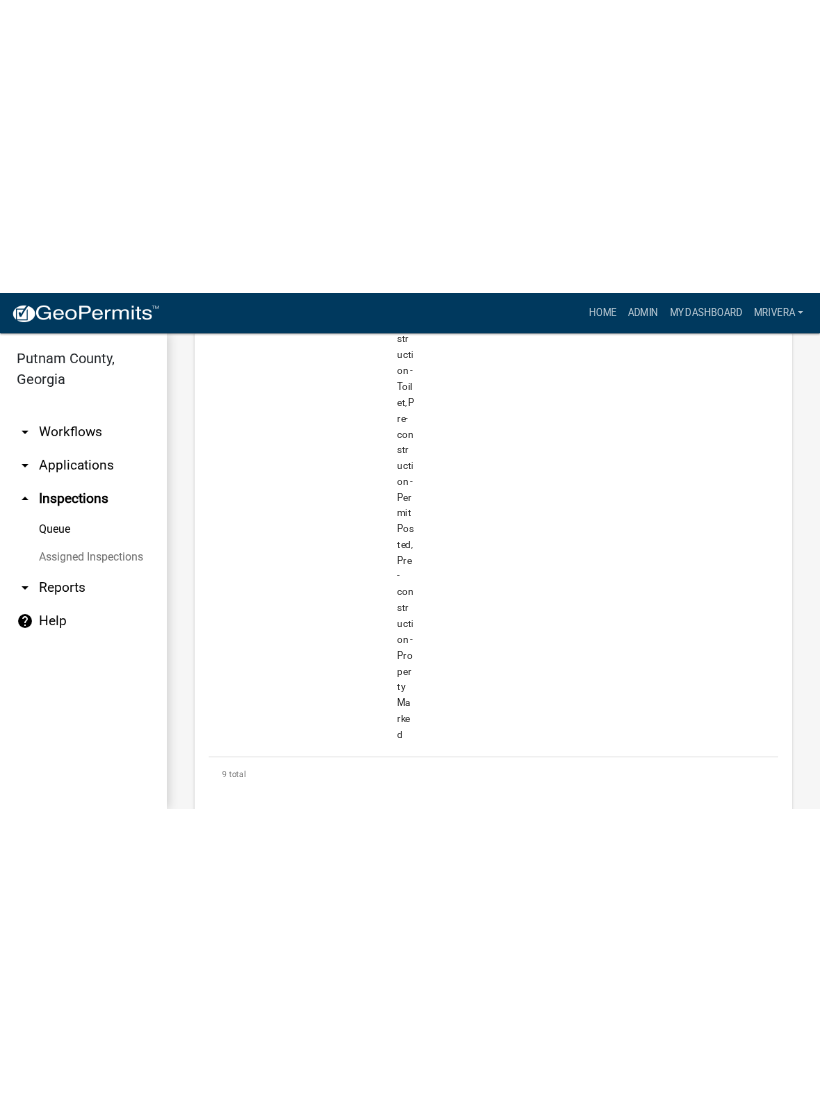 scroll, scrollTop: 5078, scrollLeft: 0, axis: vertical 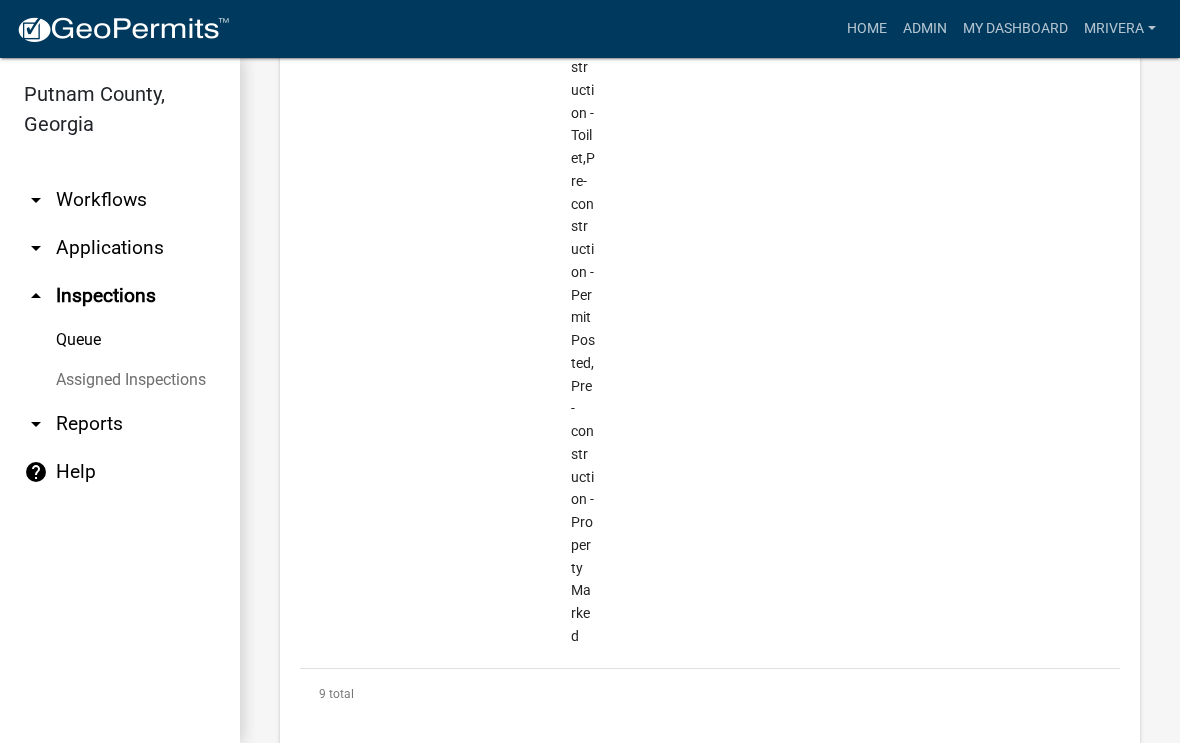 click on "arrow_drop_down   Workflows   List   arrow_drop_down   Applications   Search by Parcel   Search by Feature   List   Previous System List   arrow_drop_up   Inspections   Queue   Assigned Inspections   arrow_drop_down   Reports   Contractors   Permits   Data Export   help   Help" at bounding box center (120, 451) 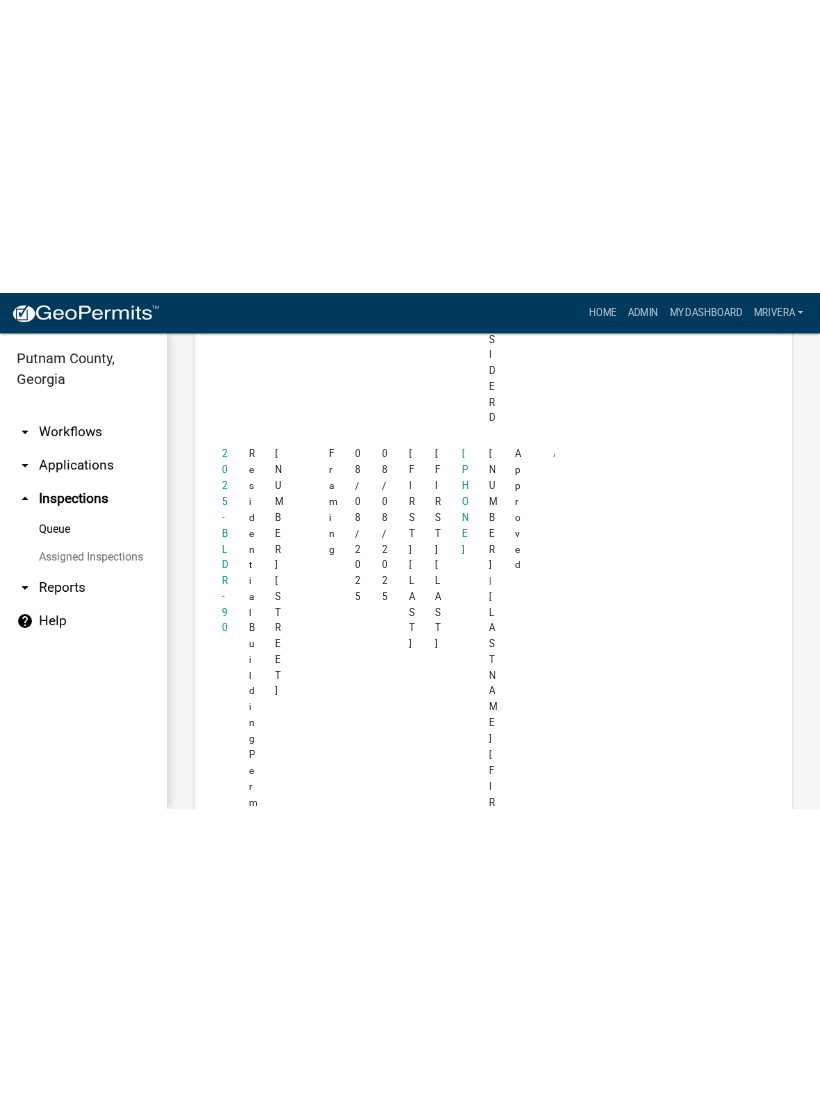 scroll, scrollTop: 4745, scrollLeft: 0, axis: vertical 